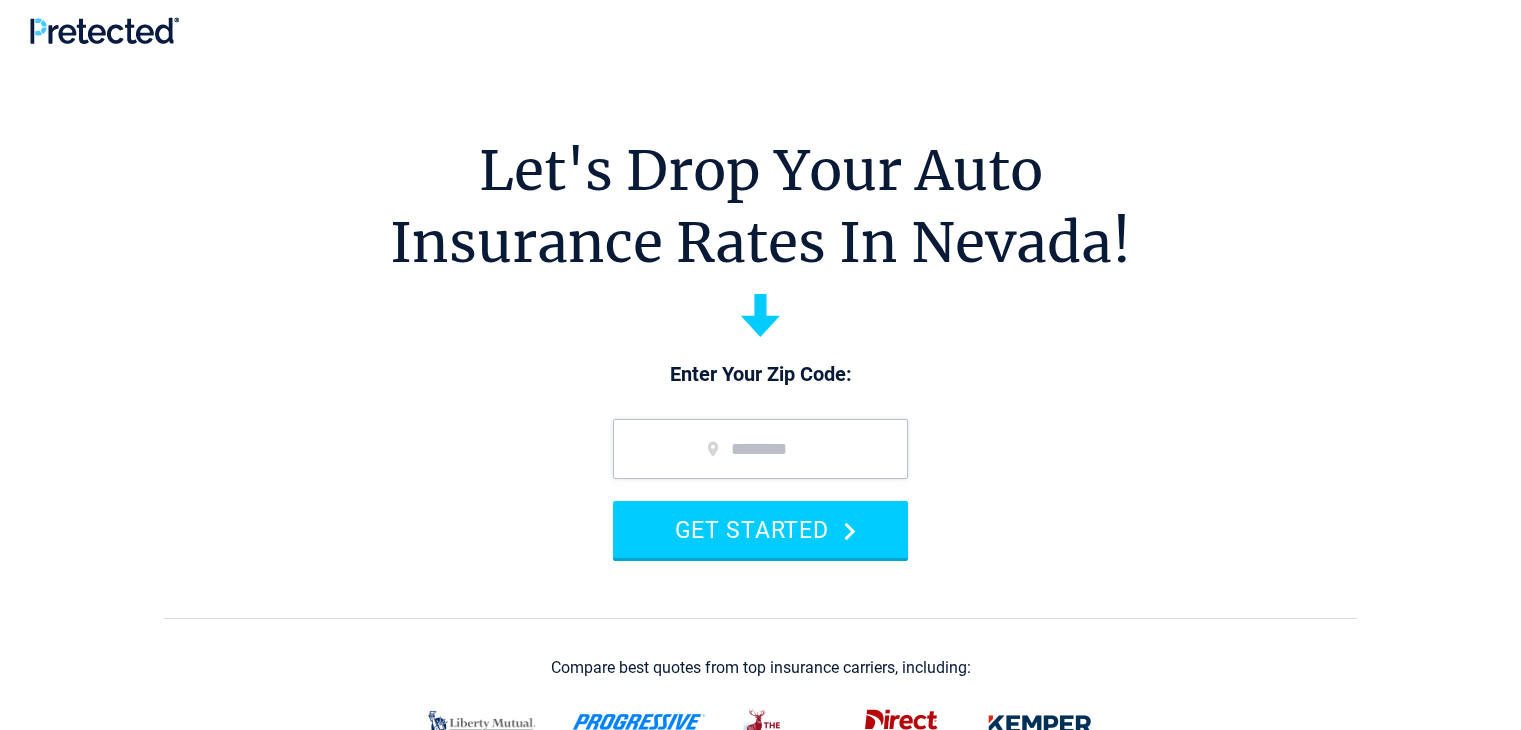 scroll, scrollTop: 0, scrollLeft: 0, axis: both 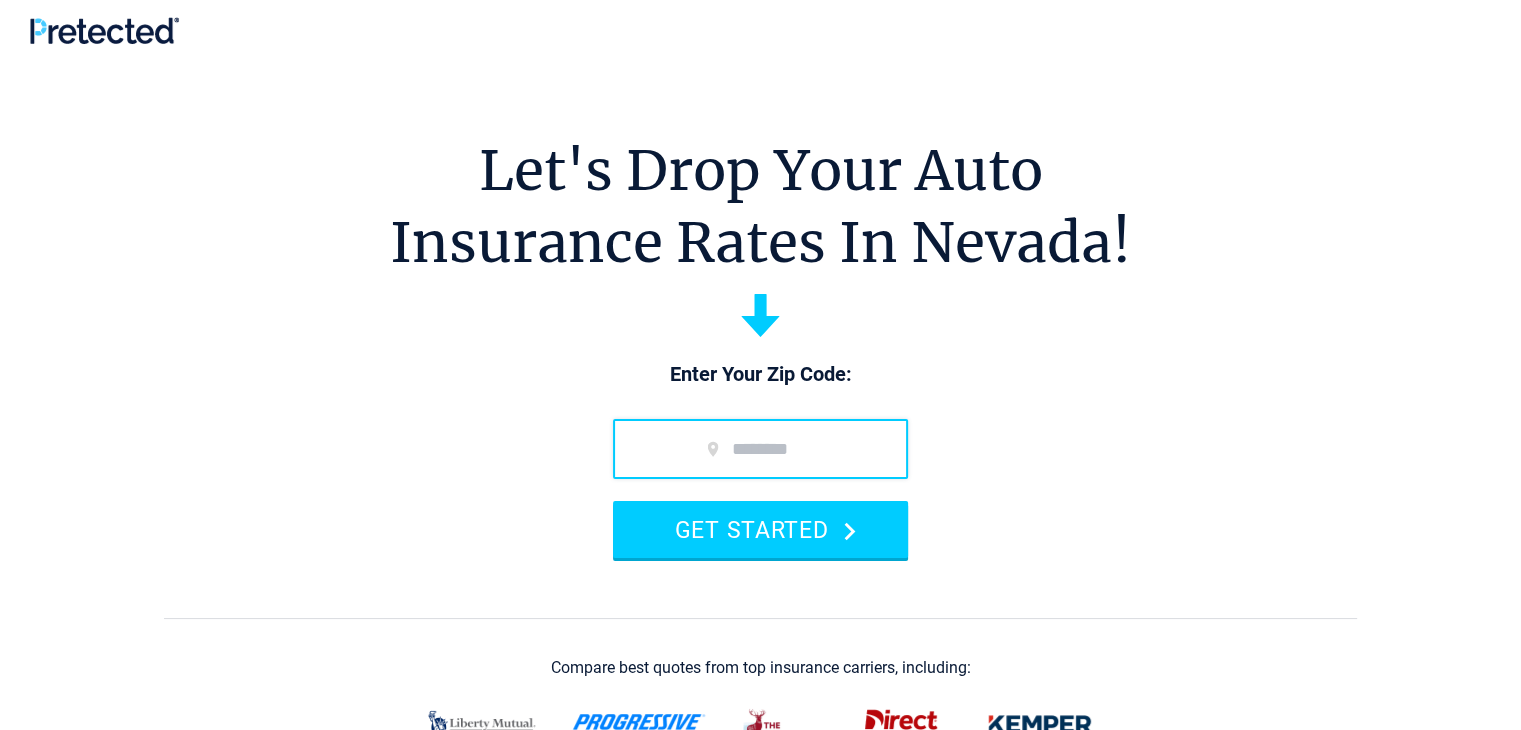 click at bounding box center (760, 449) 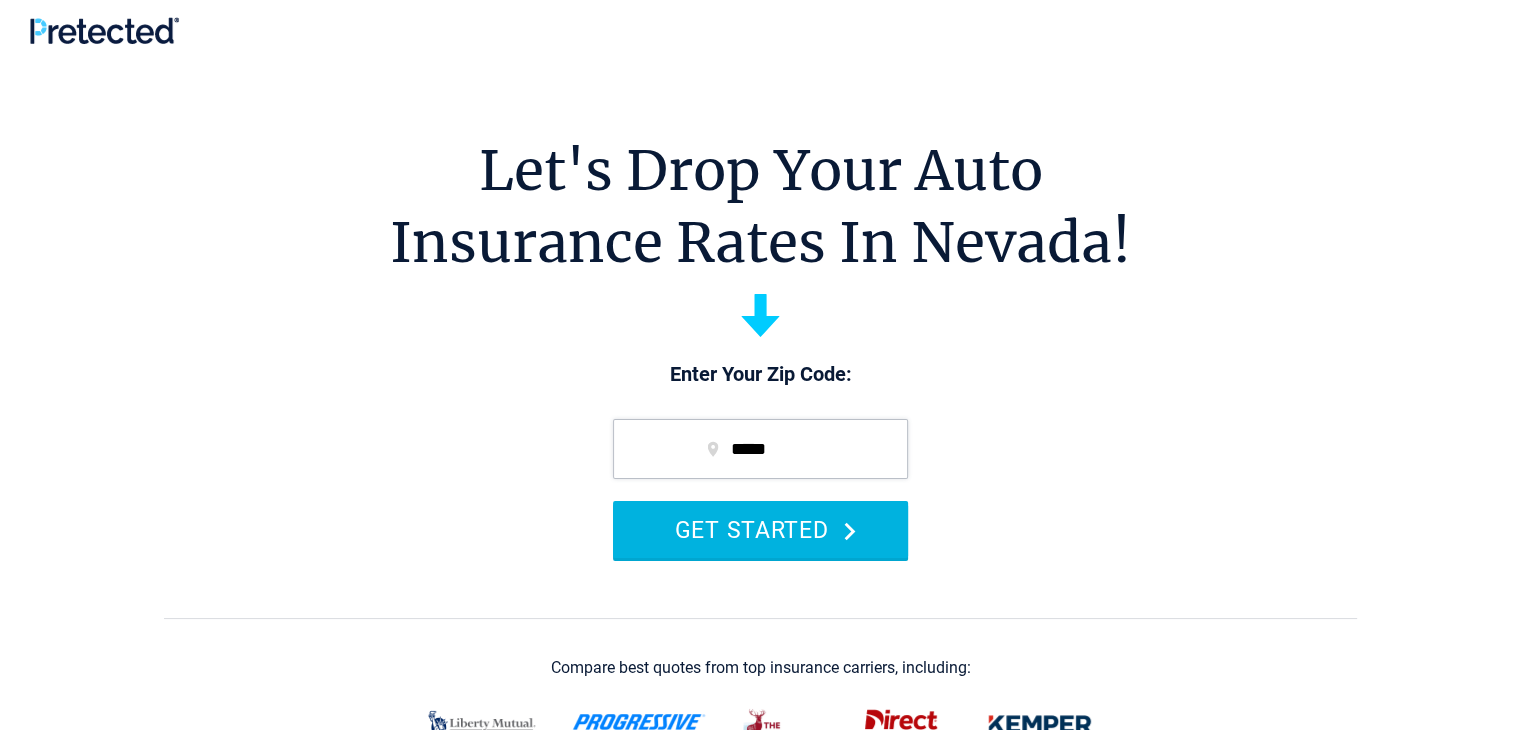 type on "*****" 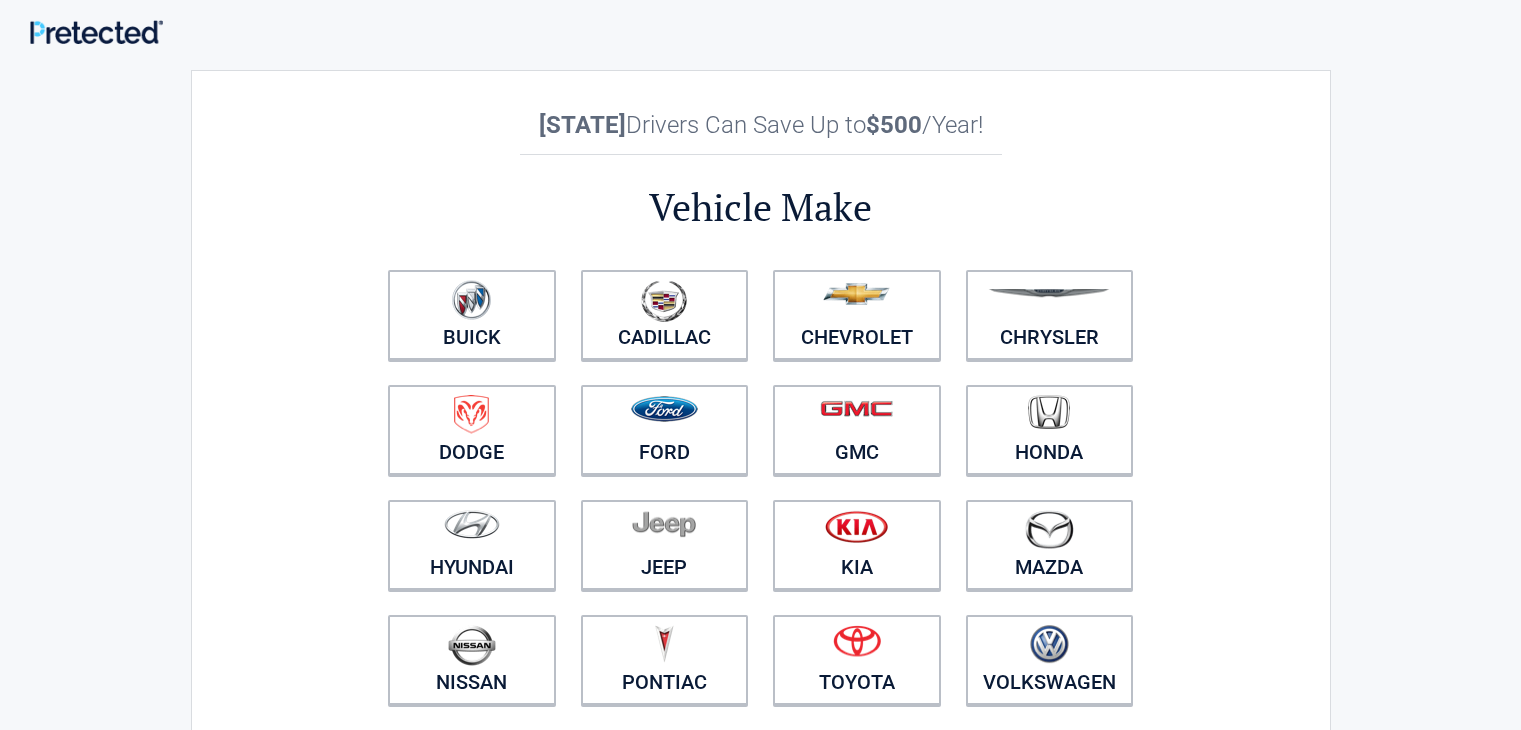 scroll, scrollTop: 0, scrollLeft: 0, axis: both 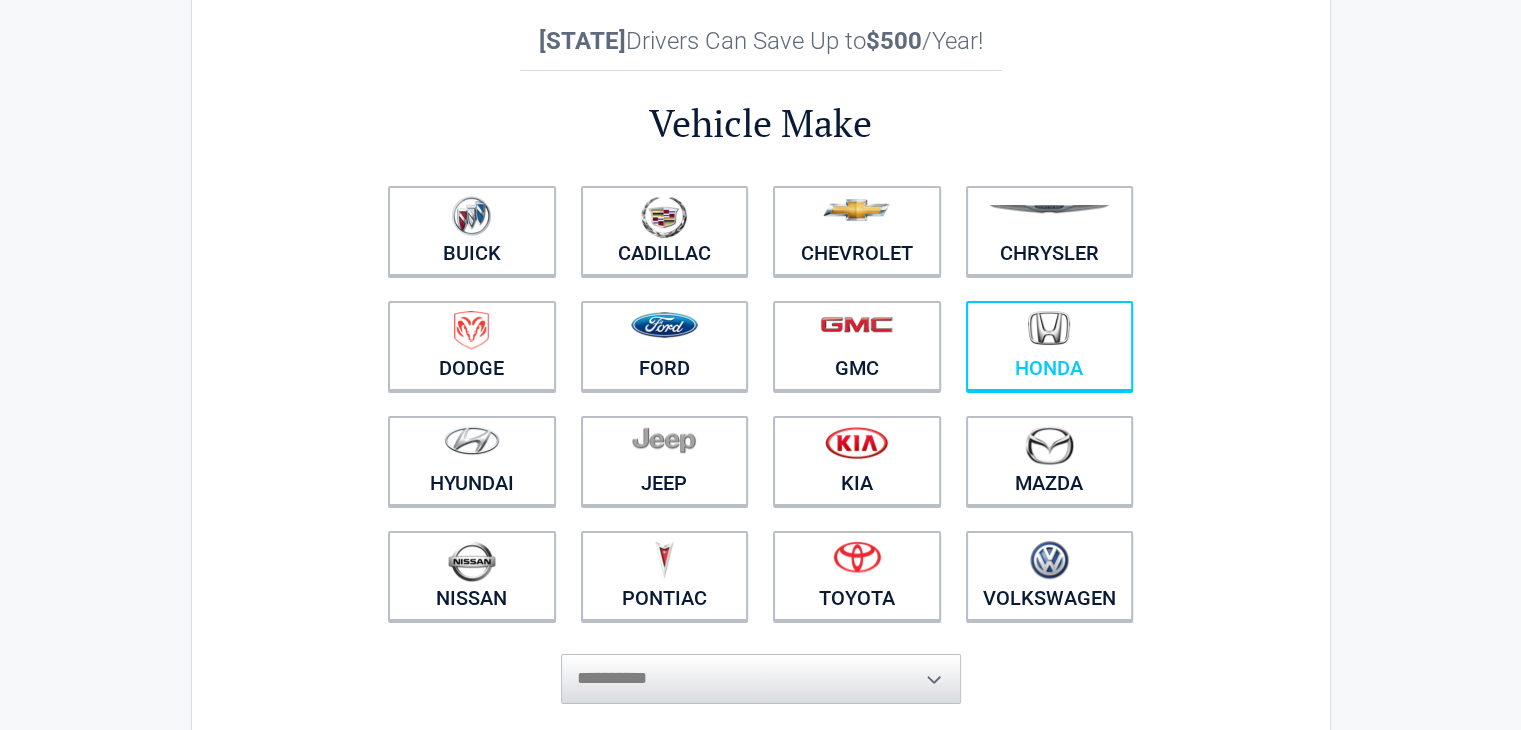 click on "Honda" at bounding box center [1050, 346] 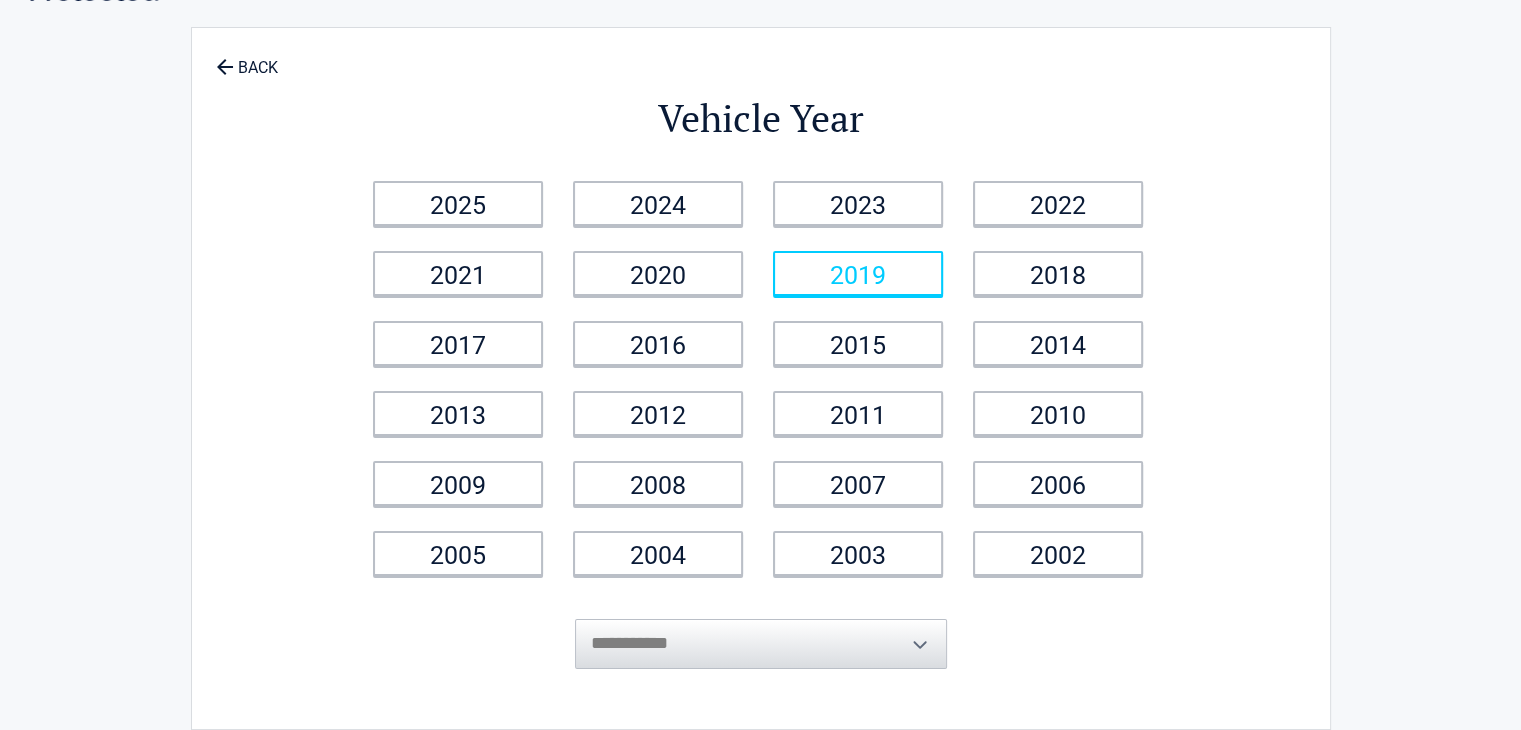 scroll, scrollTop: 0, scrollLeft: 0, axis: both 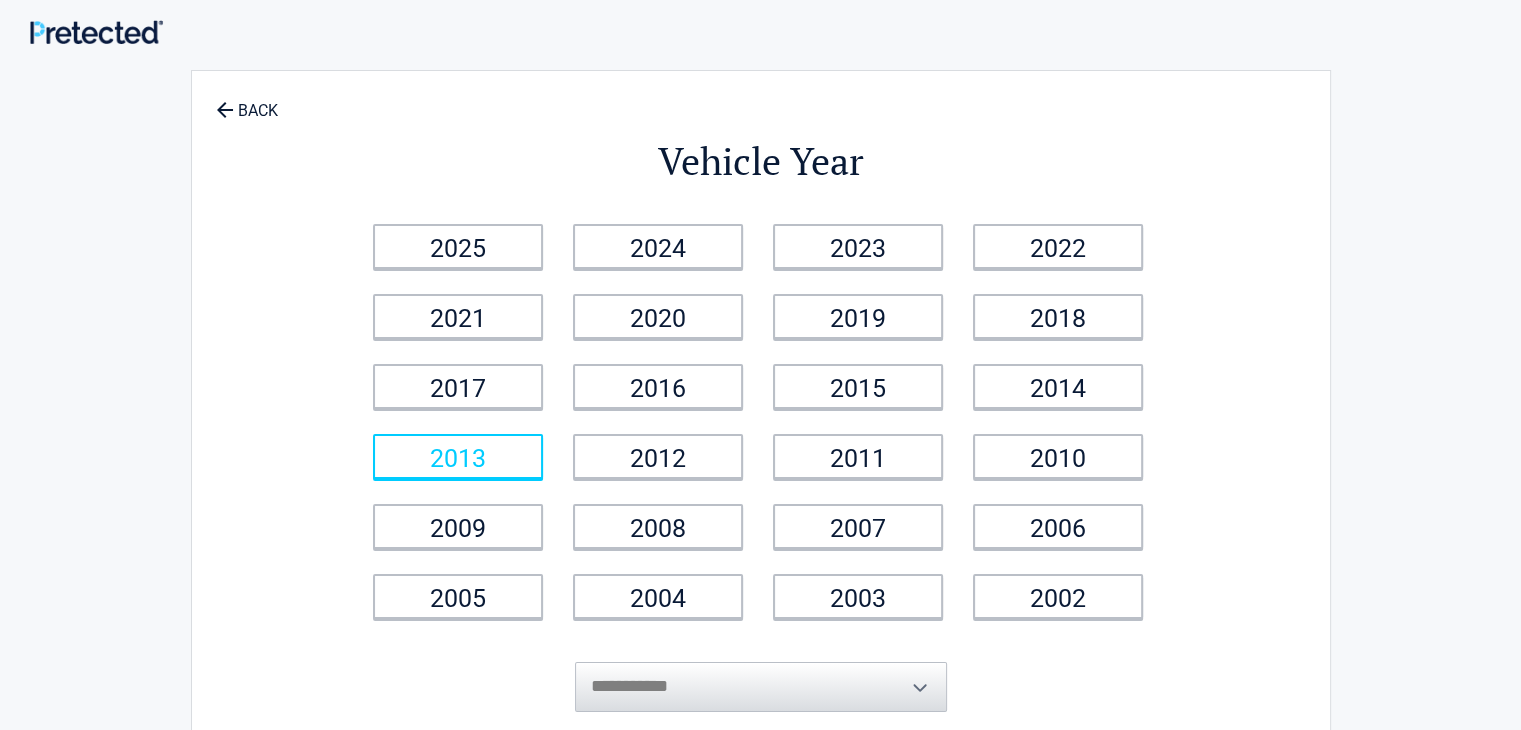 click on "2013" at bounding box center [458, 456] 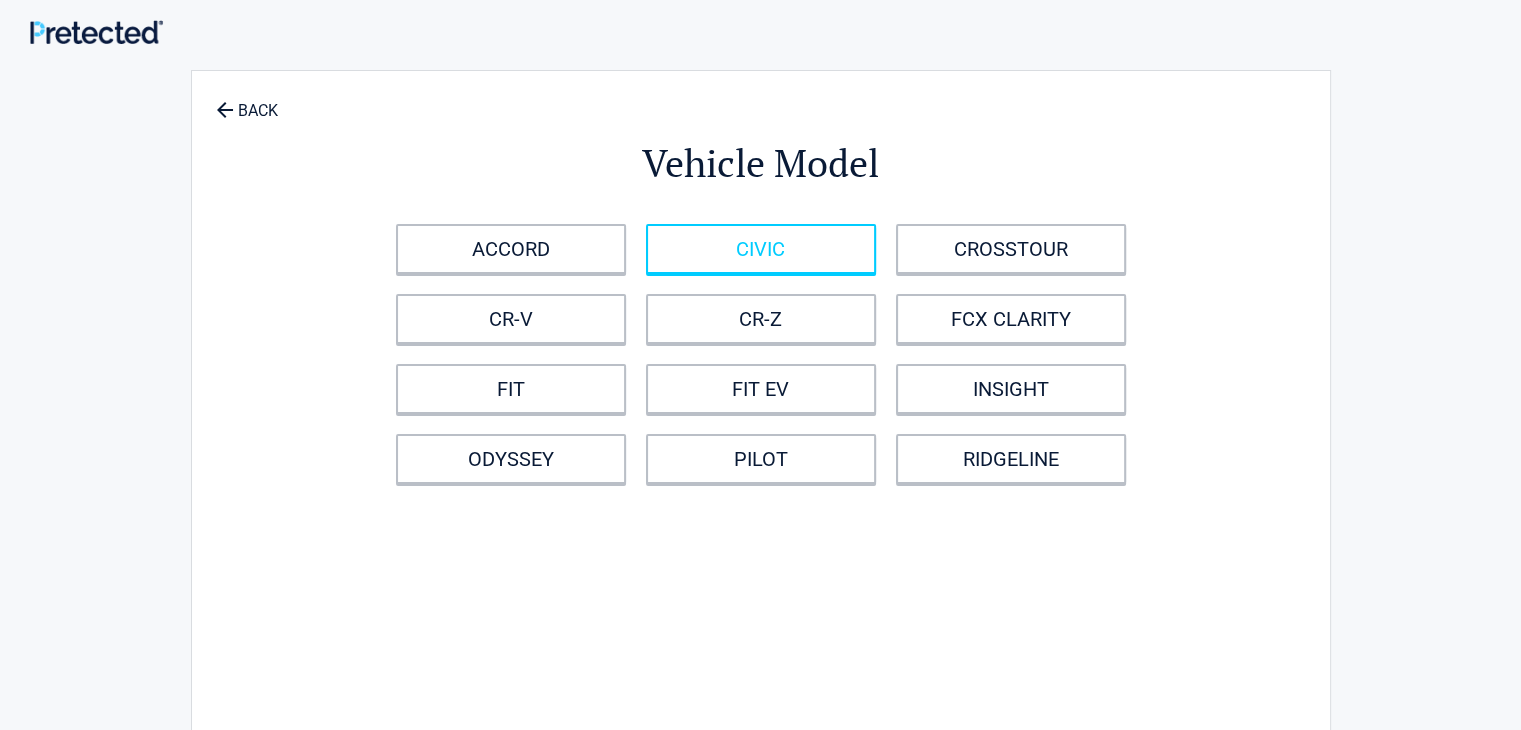 click on "CIVIC" at bounding box center (761, 249) 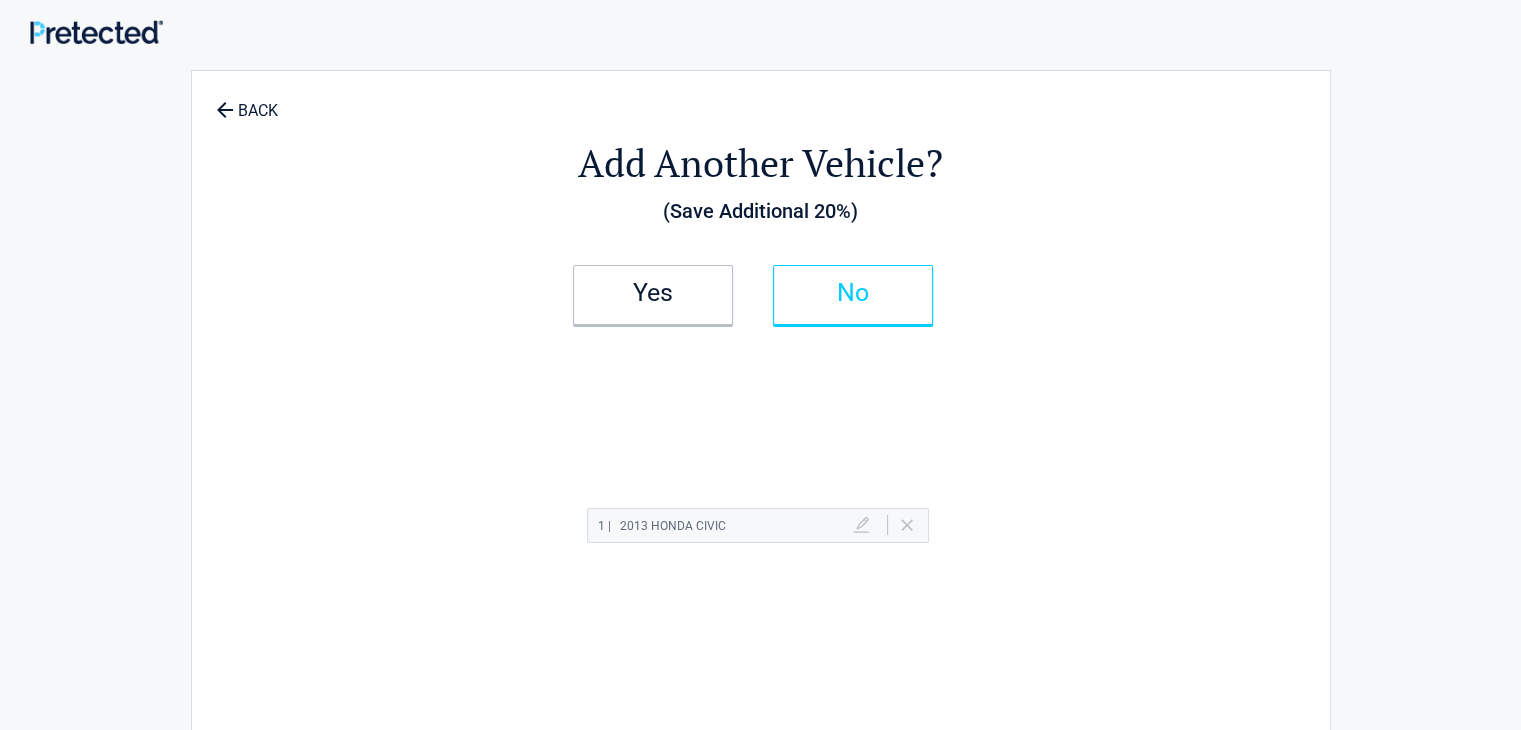 click on "No" at bounding box center [853, 295] 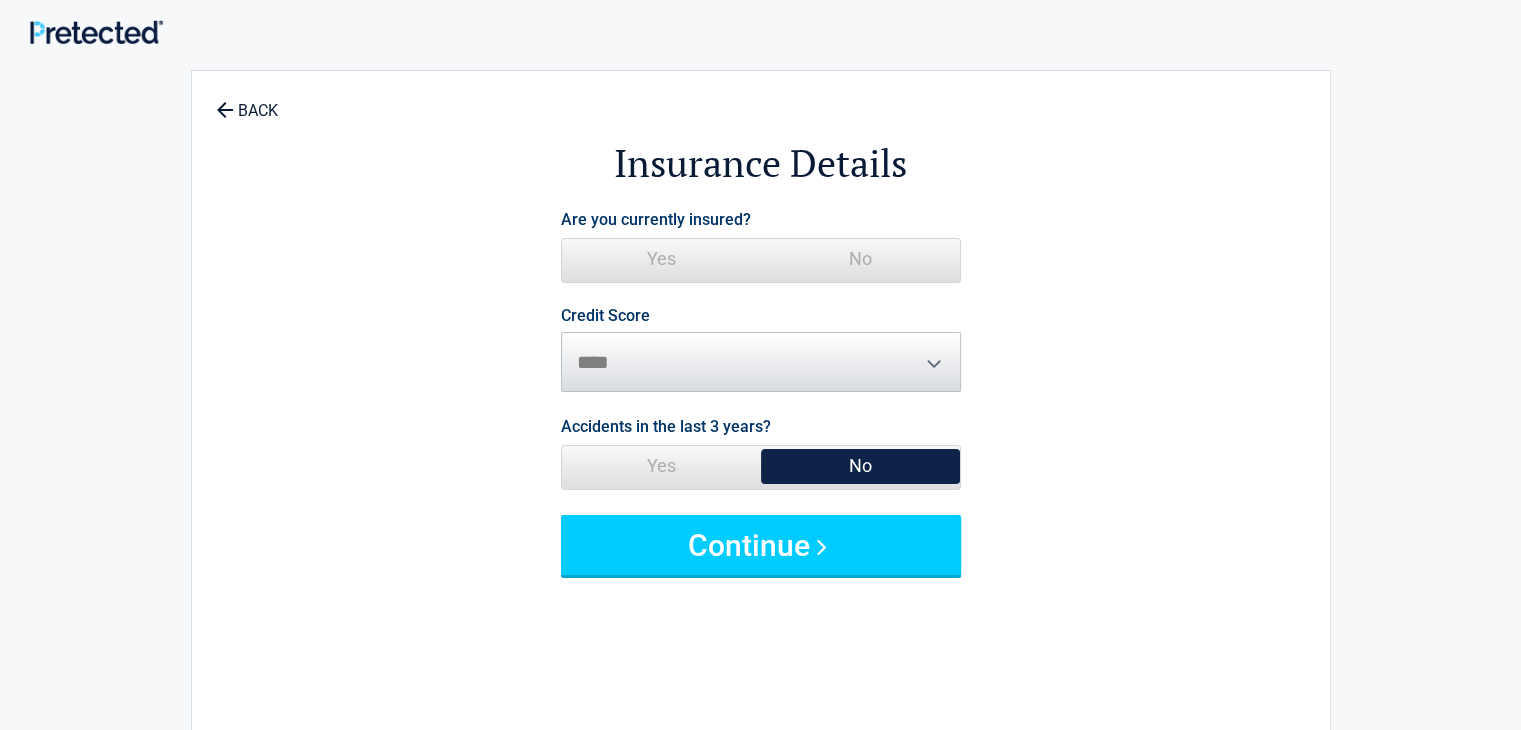 click on "No" at bounding box center [860, 259] 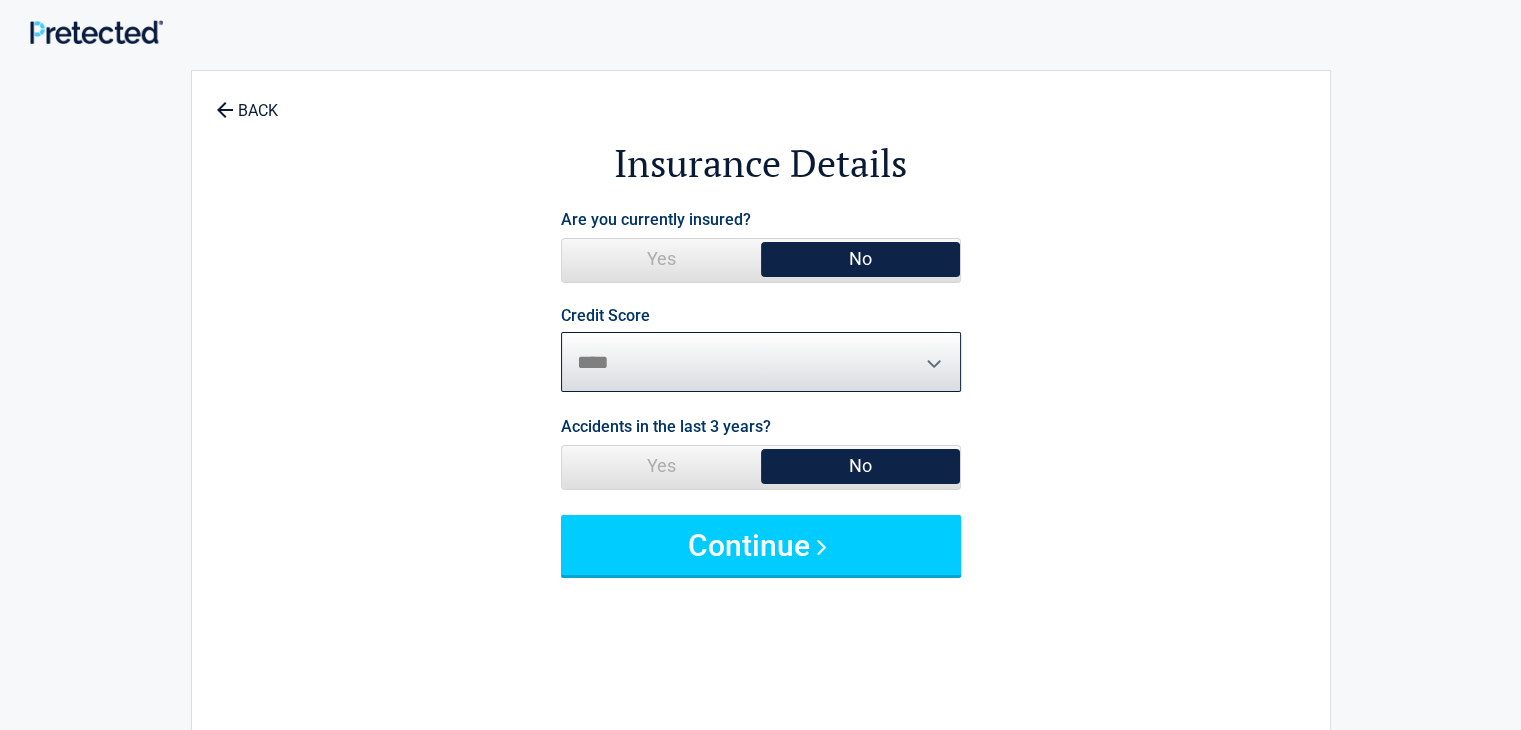 click on "*********
****
*******
****" at bounding box center (761, 362) 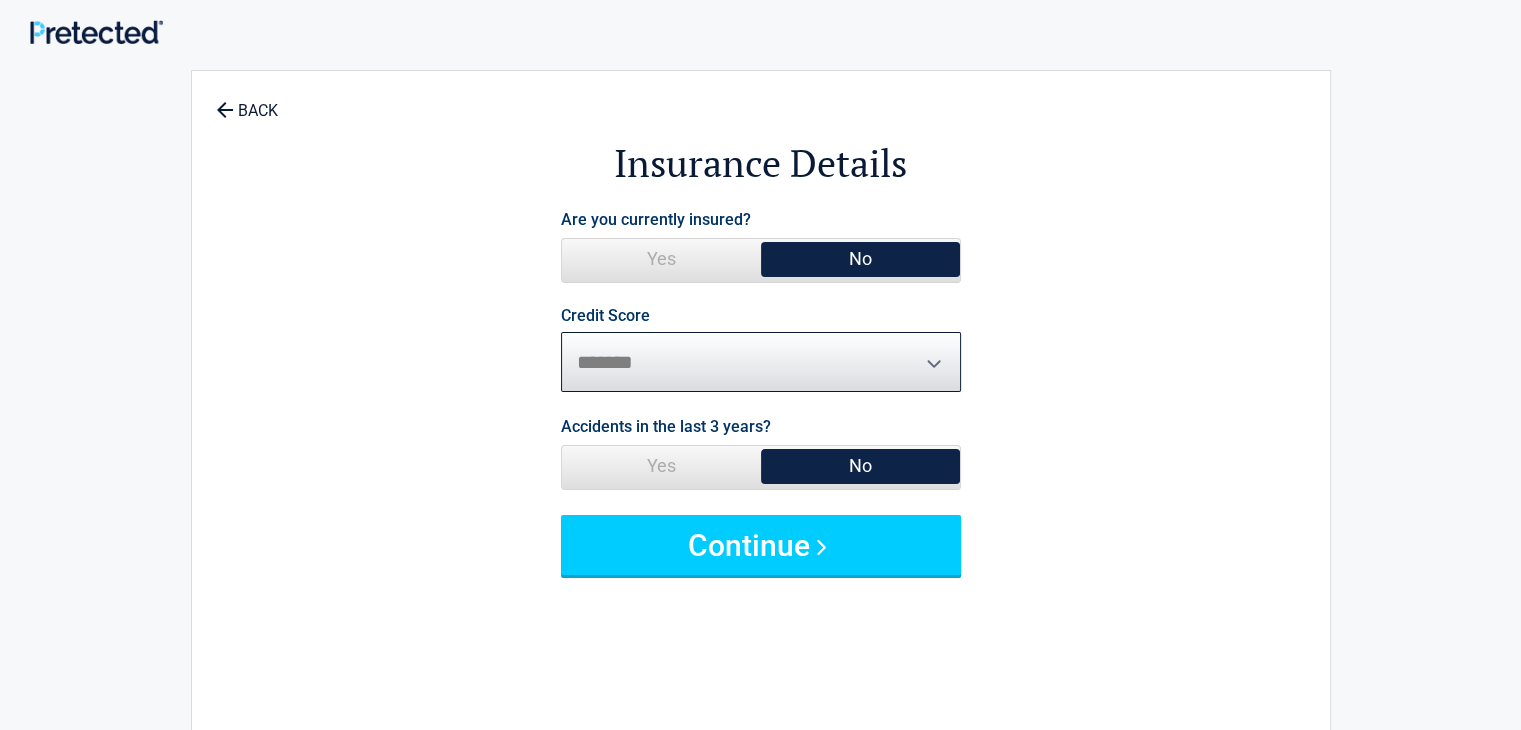 click on "*********
****
*******
****" at bounding box center [761, 362] 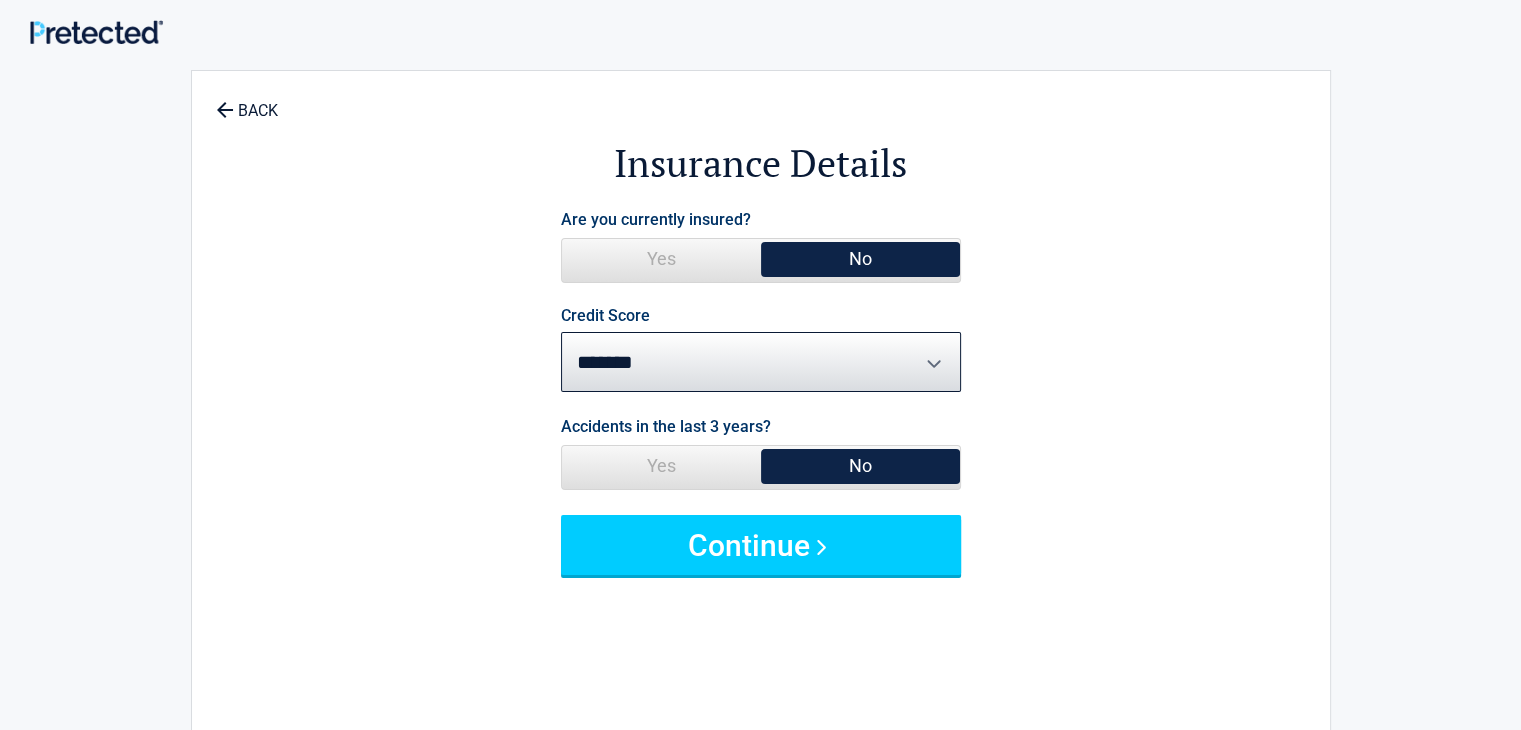 click on "Yes" at bounding box center [661, 466] 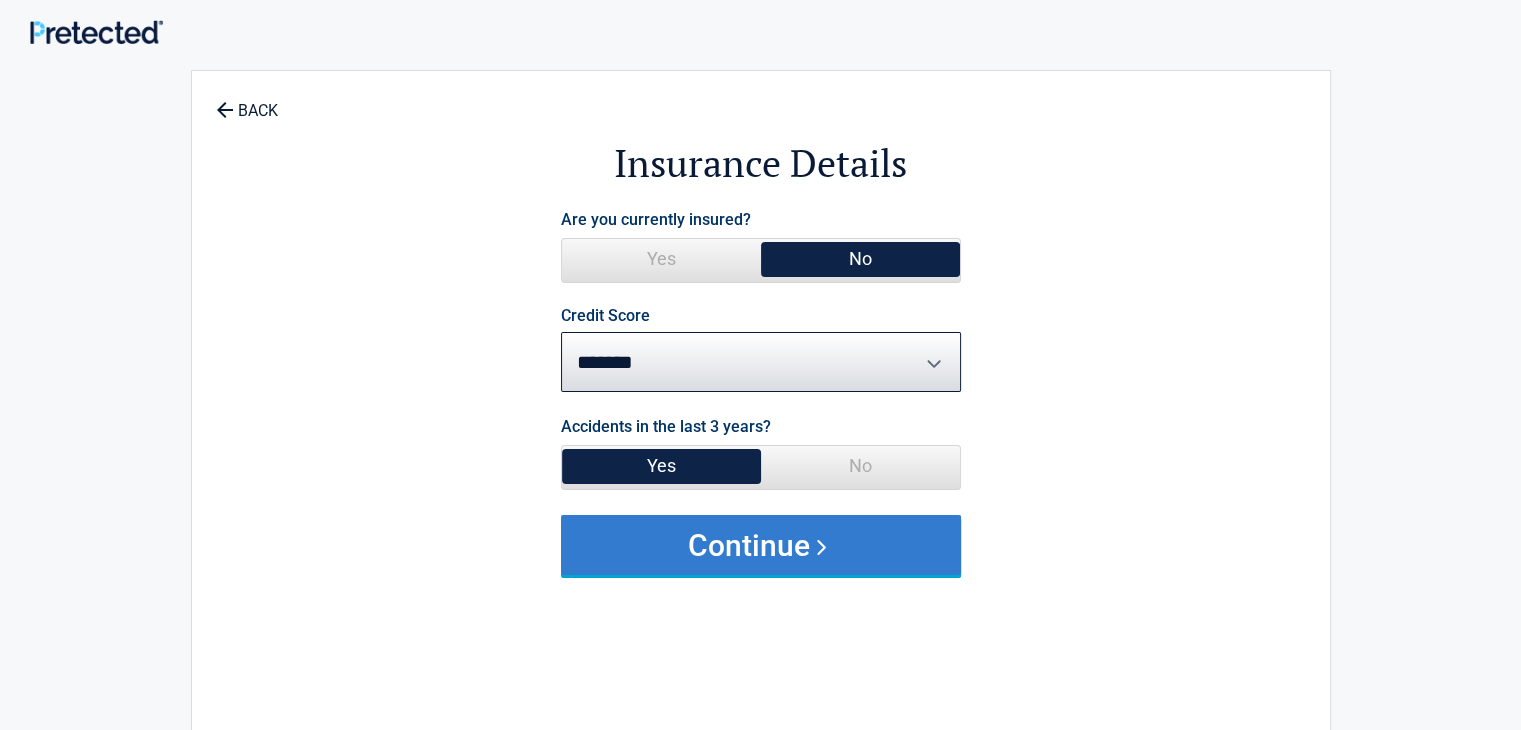 click on "Continue" at bounding box center [761, 545] 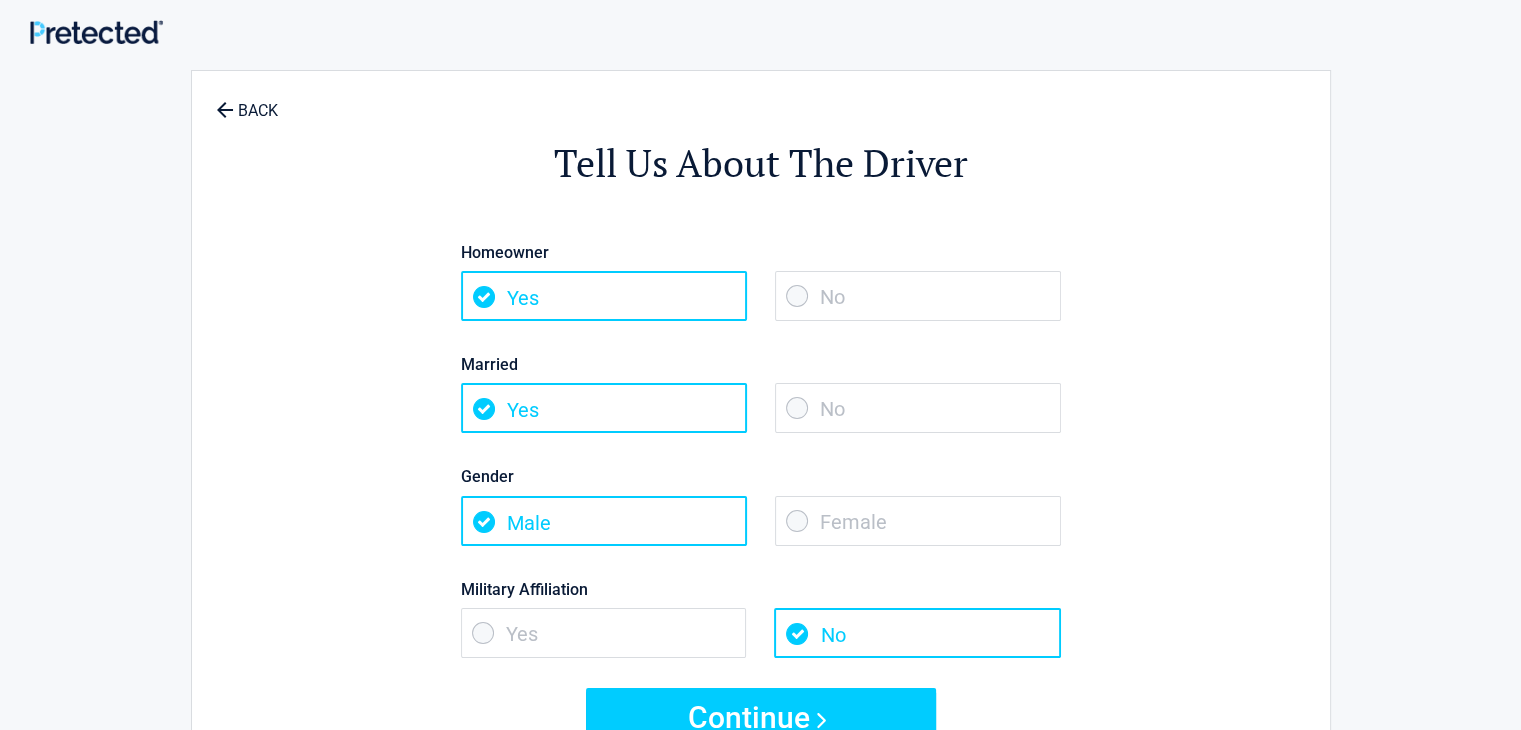 click on "No" at bounding box center (918, 296) 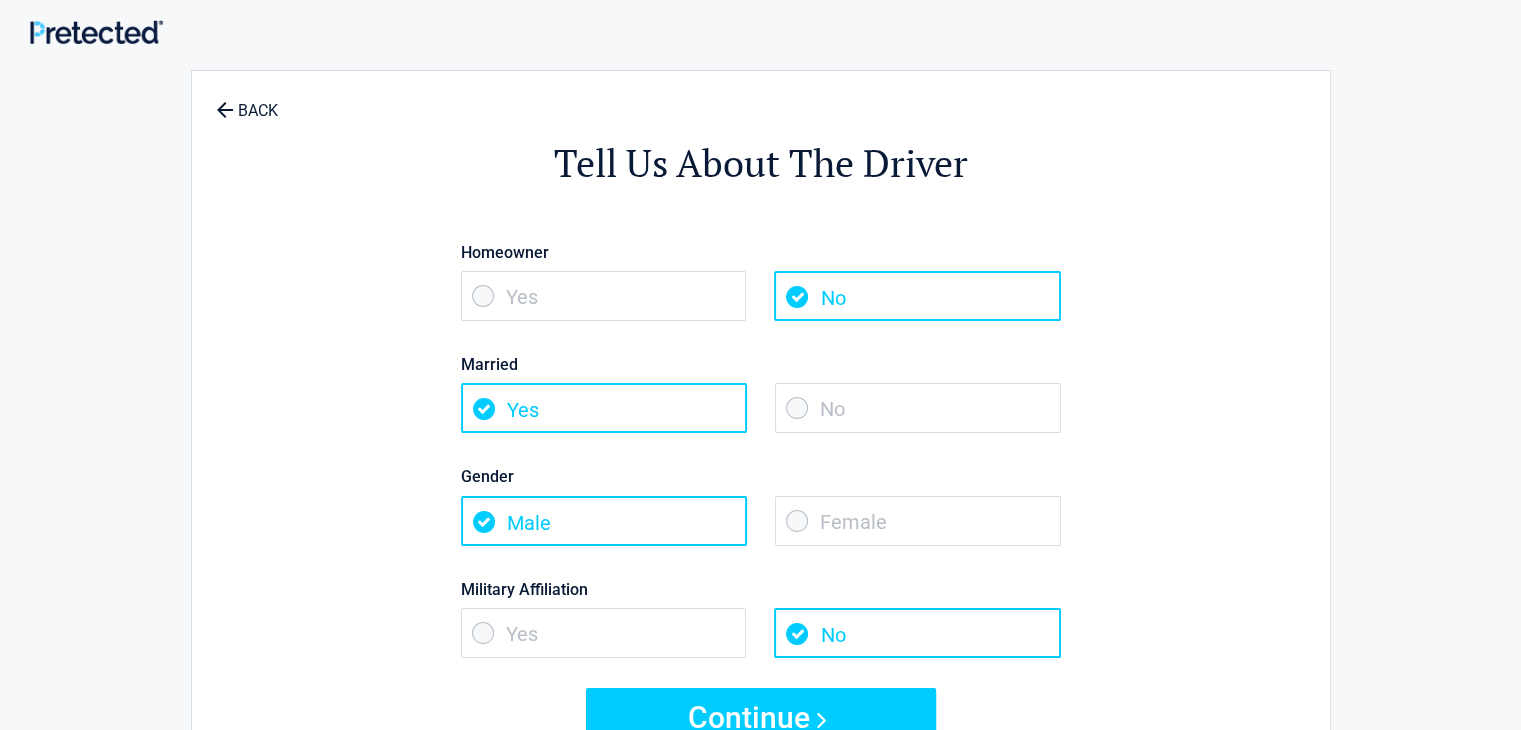 click on "No" at bounding box center (918, 408) 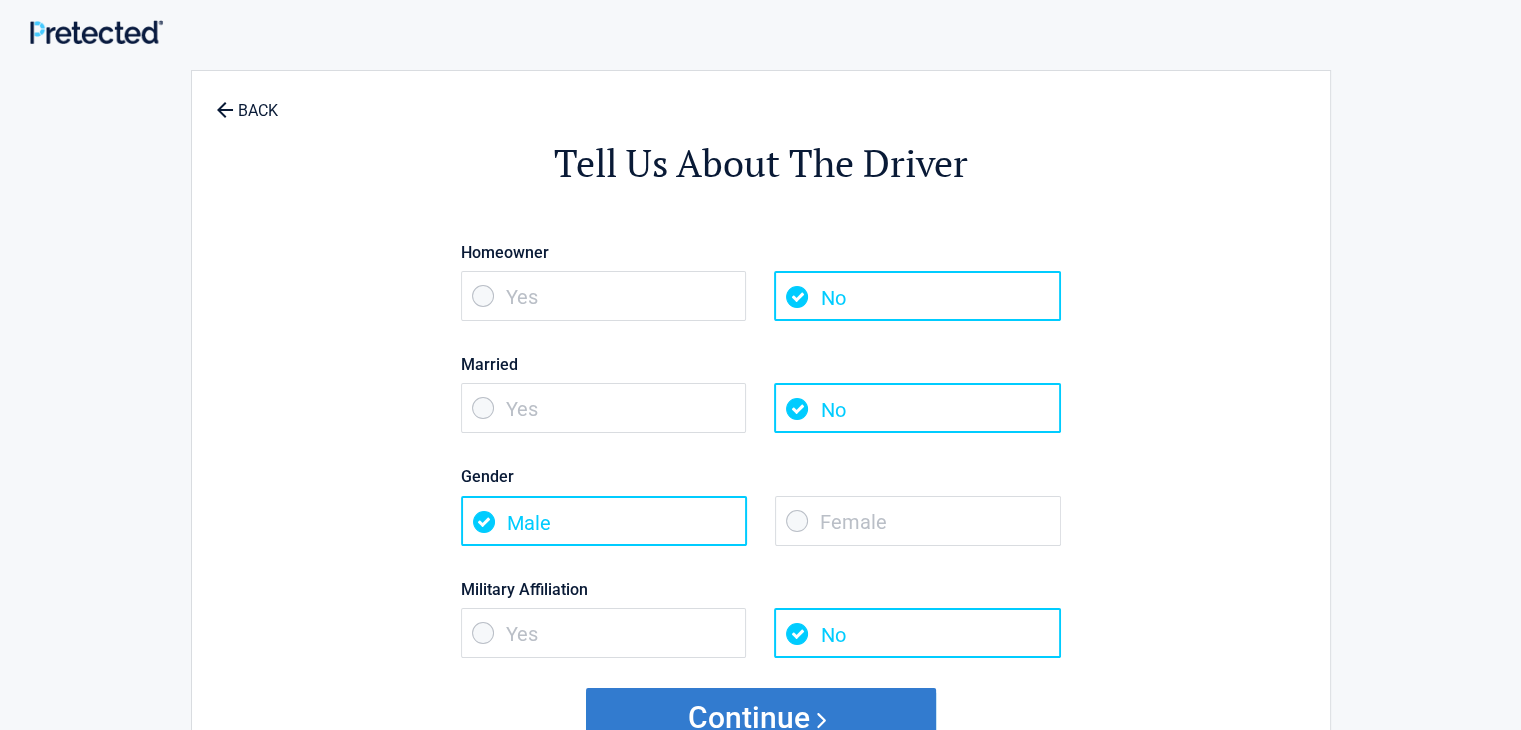 click on "Continue" at bounding box center (761, 718) 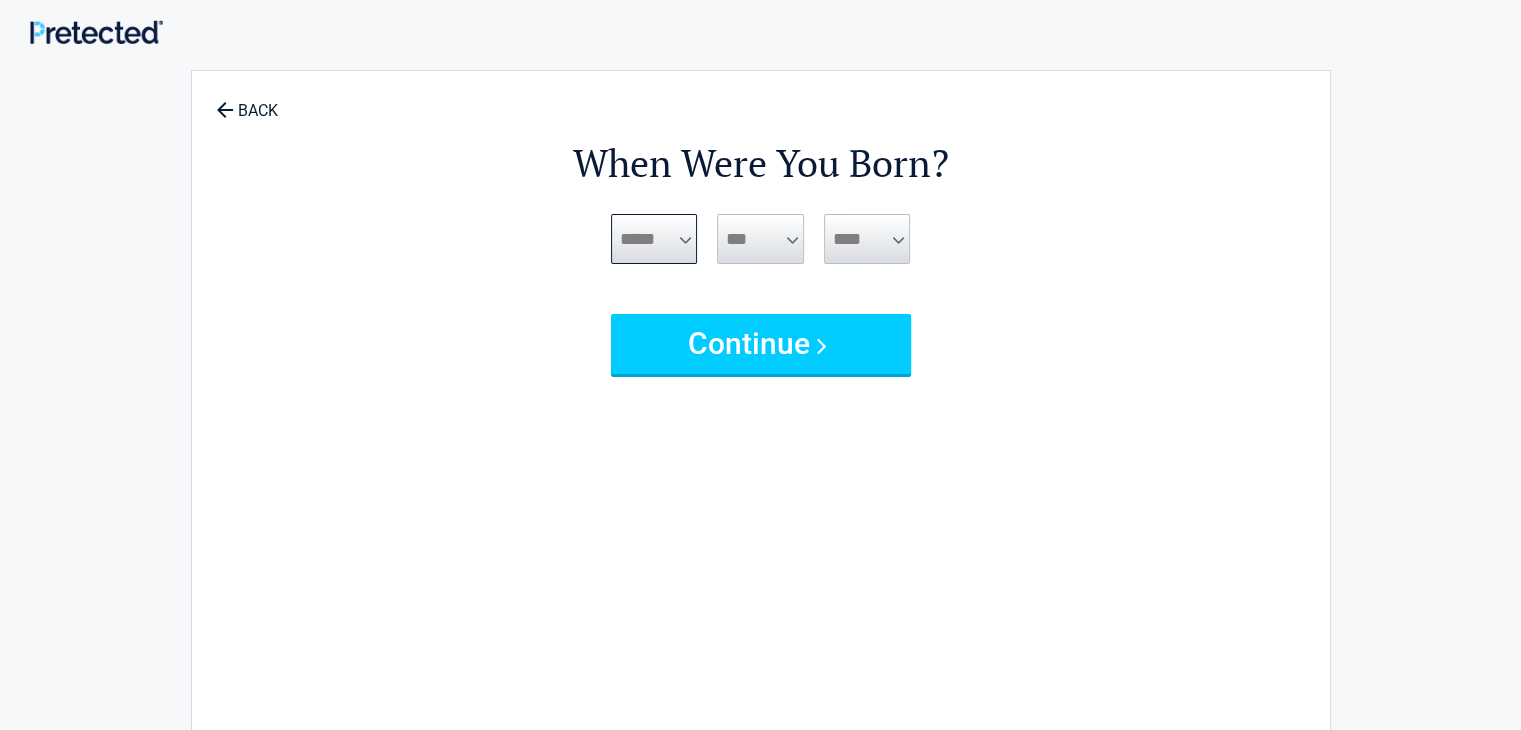 click on "*****
***
***
***
***
***
***
***
***
***
***
***
***" at bounding box center [654, 239] 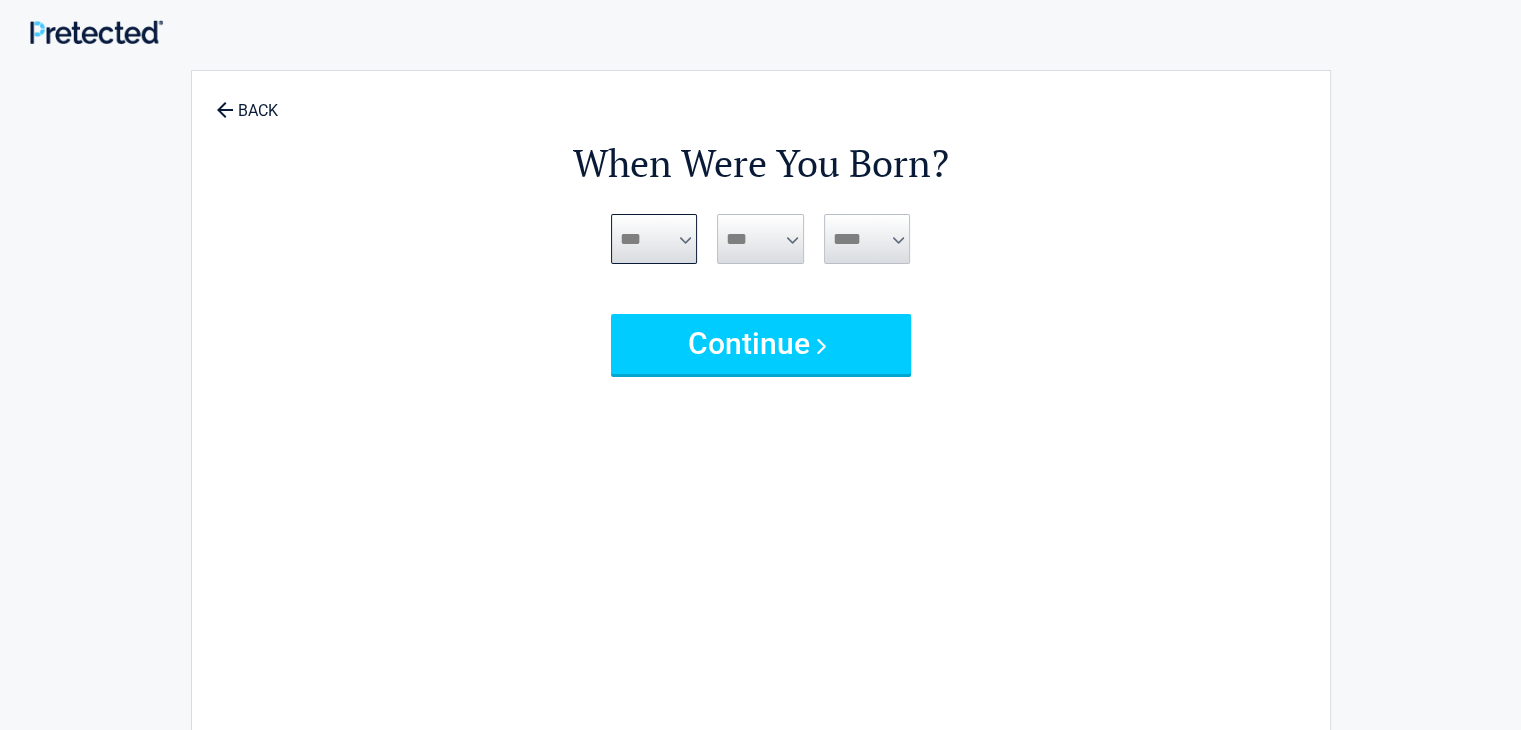 click on "*****
***
***
***
***
***
***
***
***
***
***
***
***" at bounding box center (654, 239) 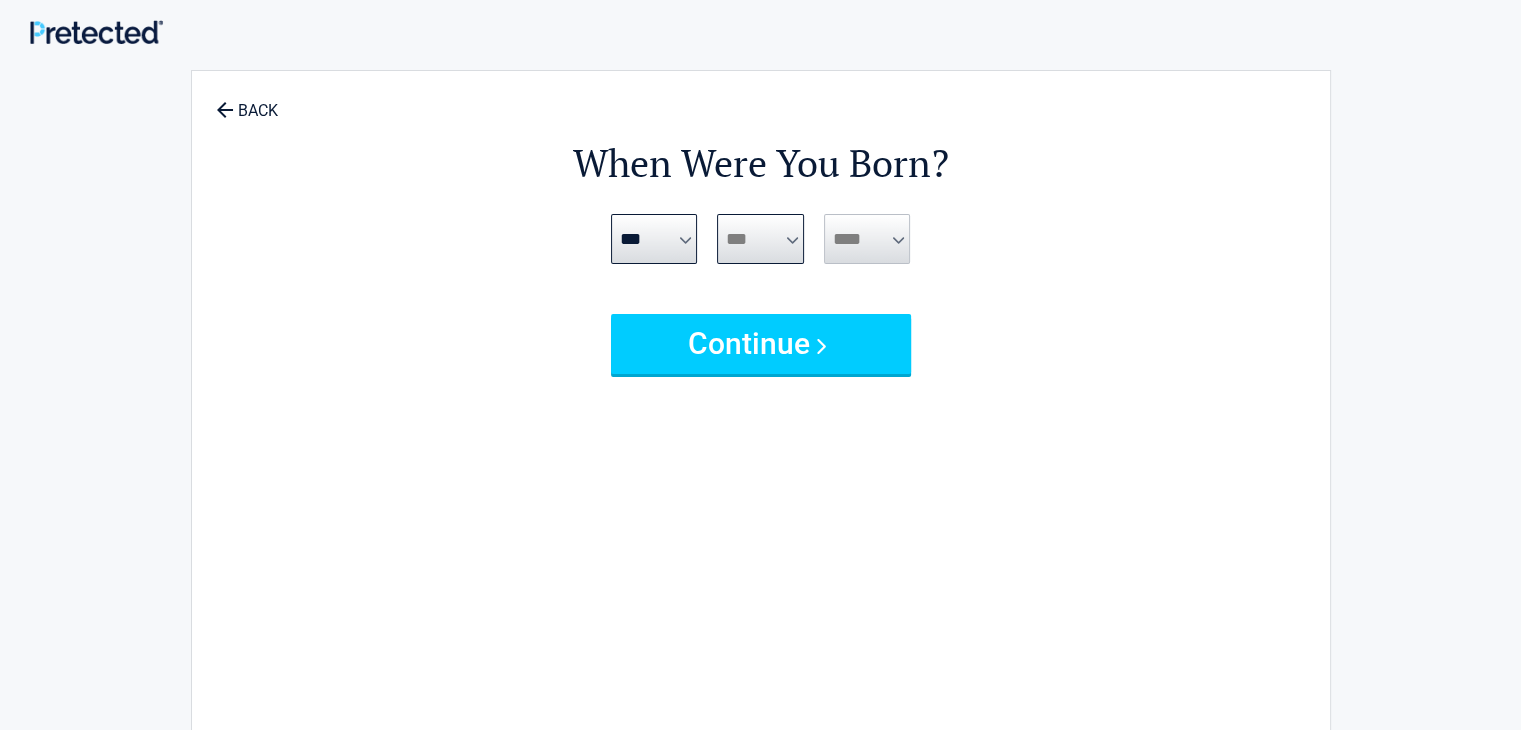 click on "*** * * * * * * * * * ** ** ** ** ** ** ** ** ** ** ** ** ** ** ** ** ** ** ** ** **" at bounding box center [760, 239] 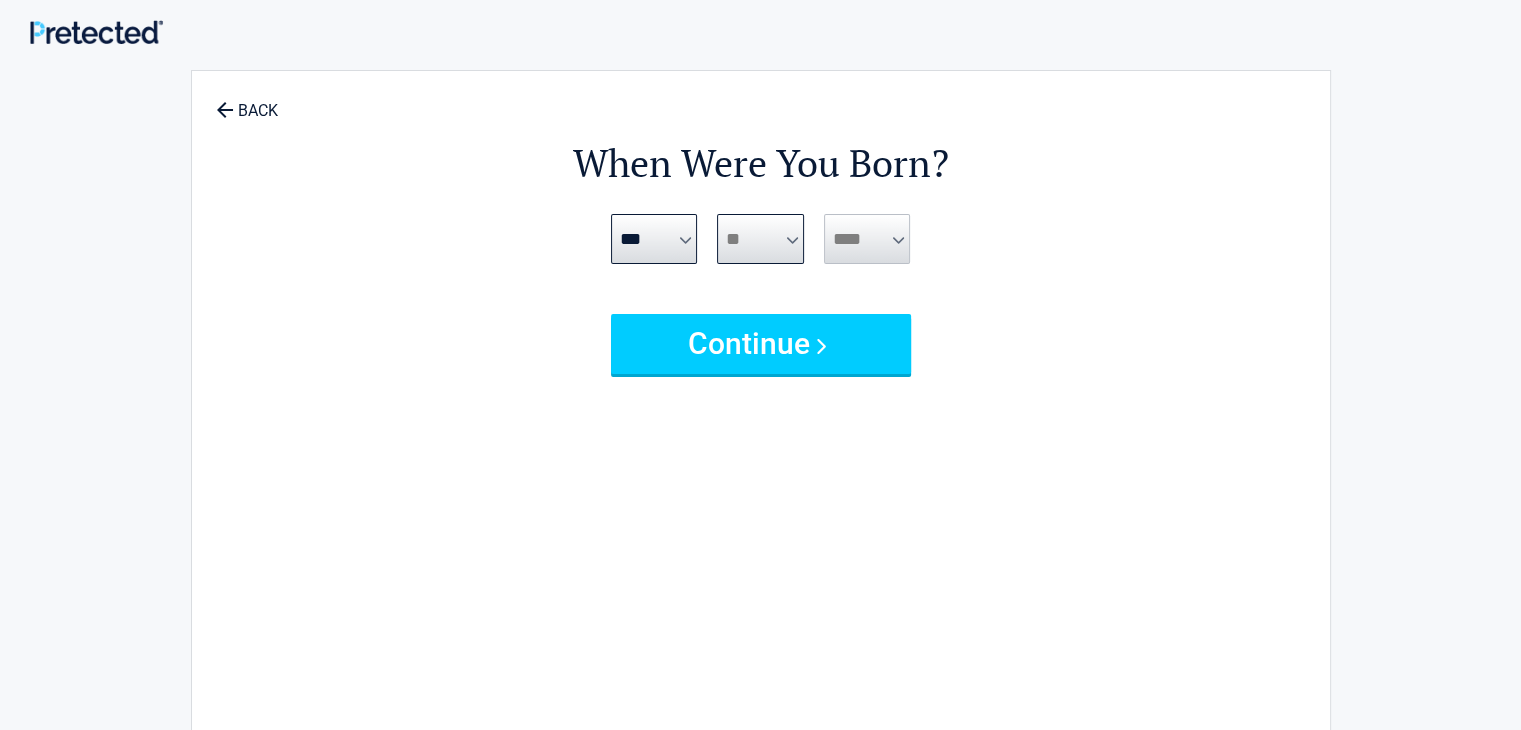 click on "*** * * * * * * * * * ** ** ** ** ** ** ** ** ** ** ** ** ** ** ** ** ** ** ** ** **" at bounding box center [760, 239] 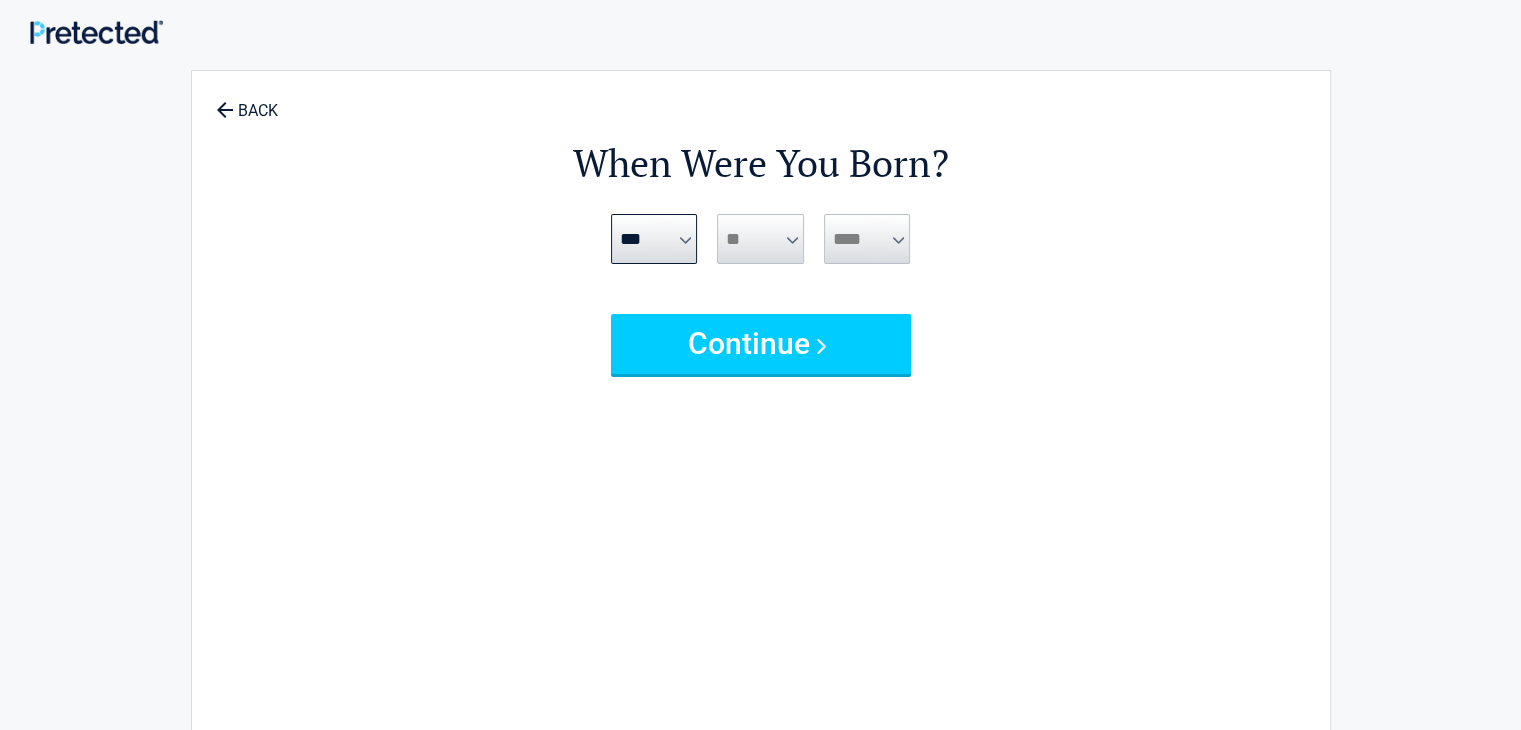 click on "****
****
****
****
****
****
****
****
****
****
****
****
****
****
****
****
****
****
****
****
****
****
****
****
****
****
****
****
****
****
****
****
****
****
****
****
****
****
****
****
****
****
****
****
****
****
****
****
****
****
****
****
****
****
****
****
****
****
****
****
****
****
**** ****" at bounding box center (867, 239) 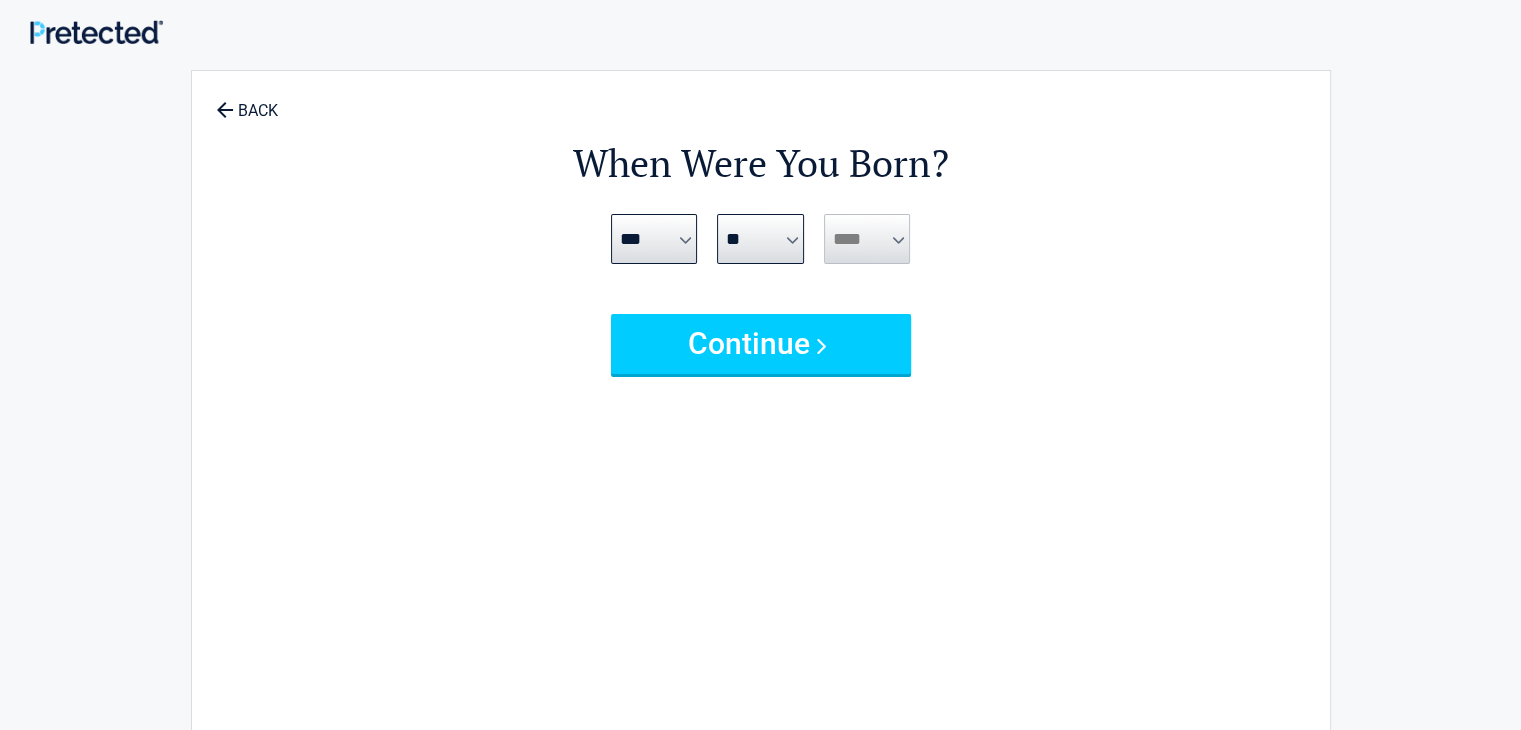 click on "****
****
****
****
****
****
****
****
****
****
****
****
****
****
****
****
****
****
****
****
****
****
****
****
****
****
****
****
****
****
****
****
****
****
****
****
****
****
****
****
****
****
****
****
****
****
****
****
****
****
****
****
****
****
****
****
****
****
****
****
****
****
****" at bounding box center [867, 264] 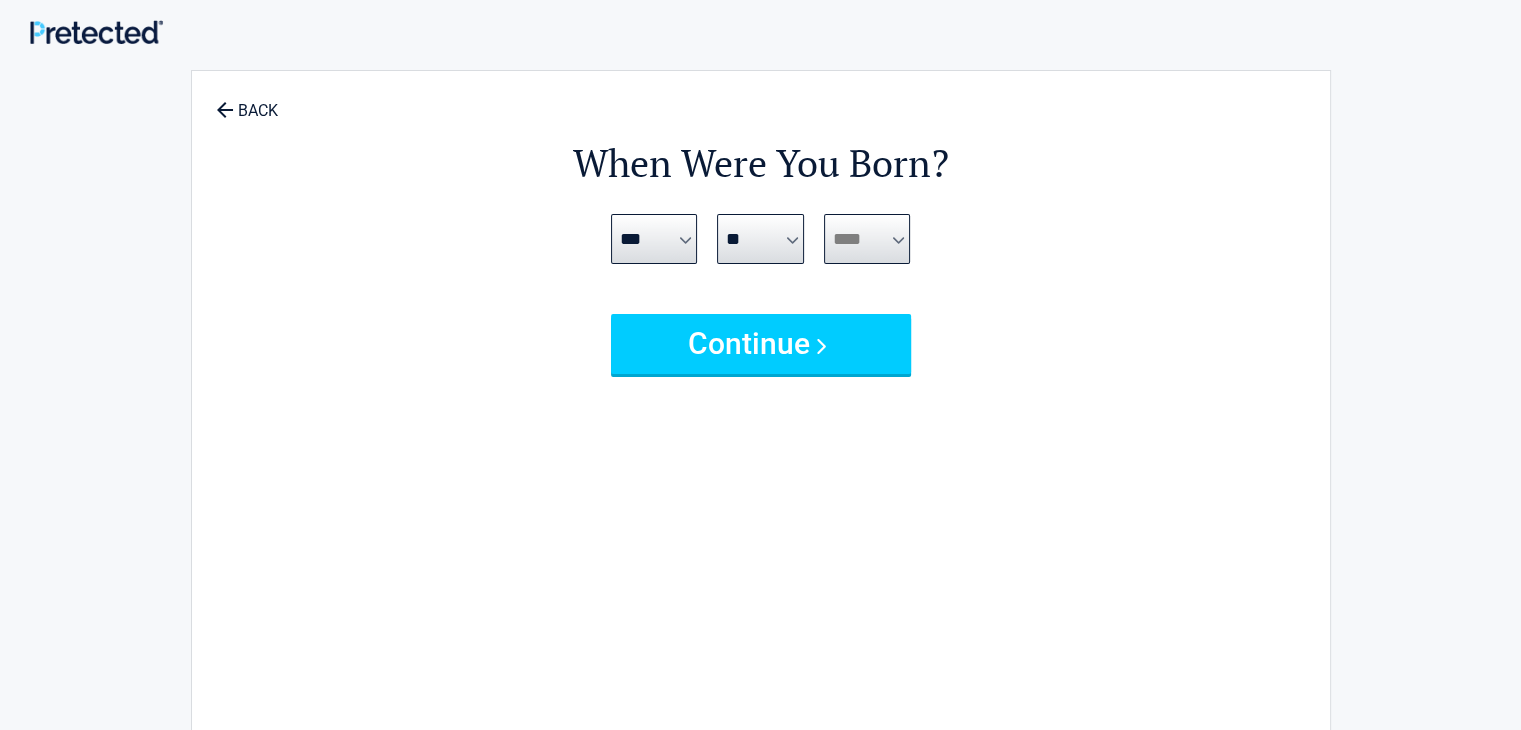 click on "****
****
****
****
****
****
****
****
****
****
****
****
****
****
****
****
****
****
****
****
****
****
****
****
****
****
****
****
****
****
****
****
****
****
****
****
****
****
****
****
****
****
****
****
****
****
****
****
****
****
****
****
****
****
****
****
****
****
****
****
****
****
****
****" at bounding box center [867, 239] 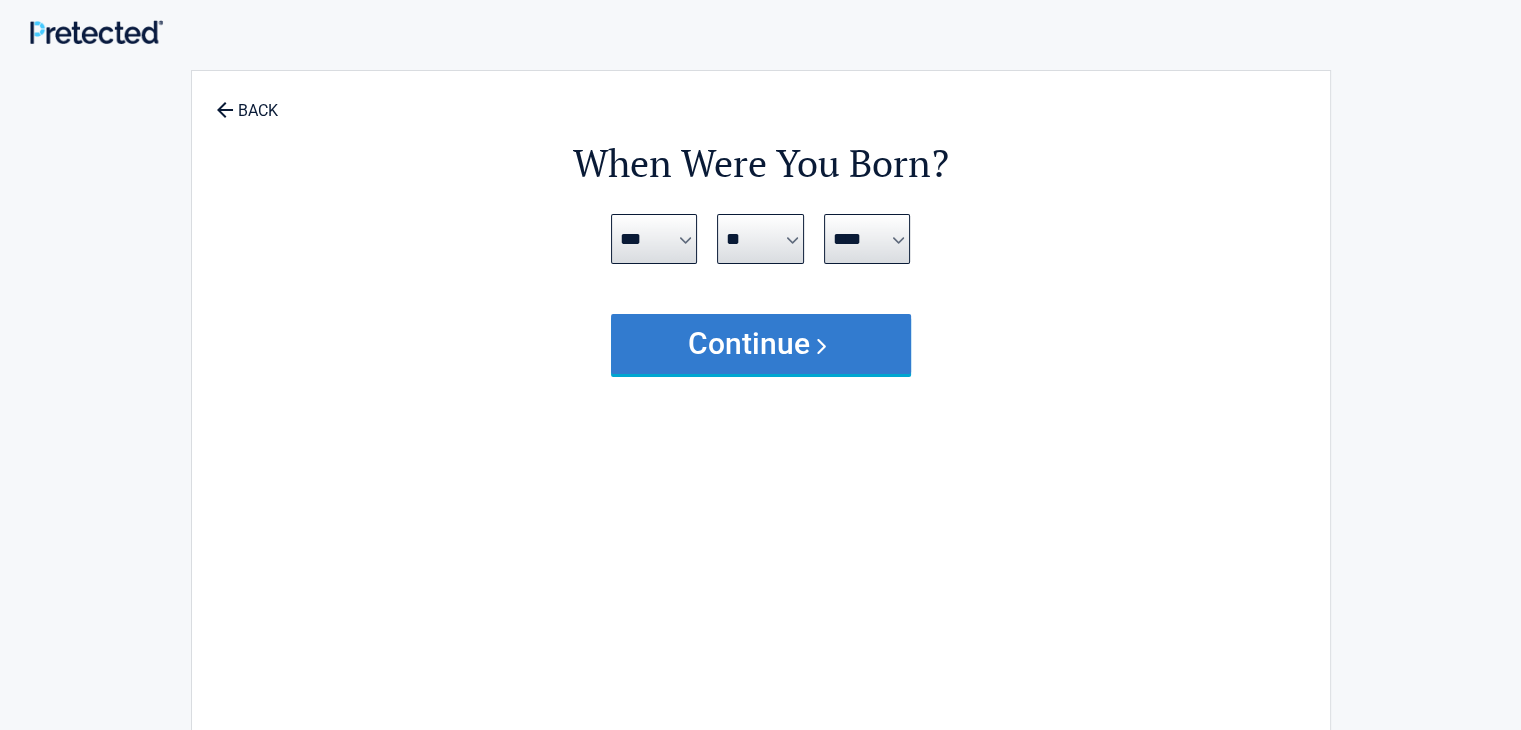 click on "Continue" at bounding box center [761, 344] 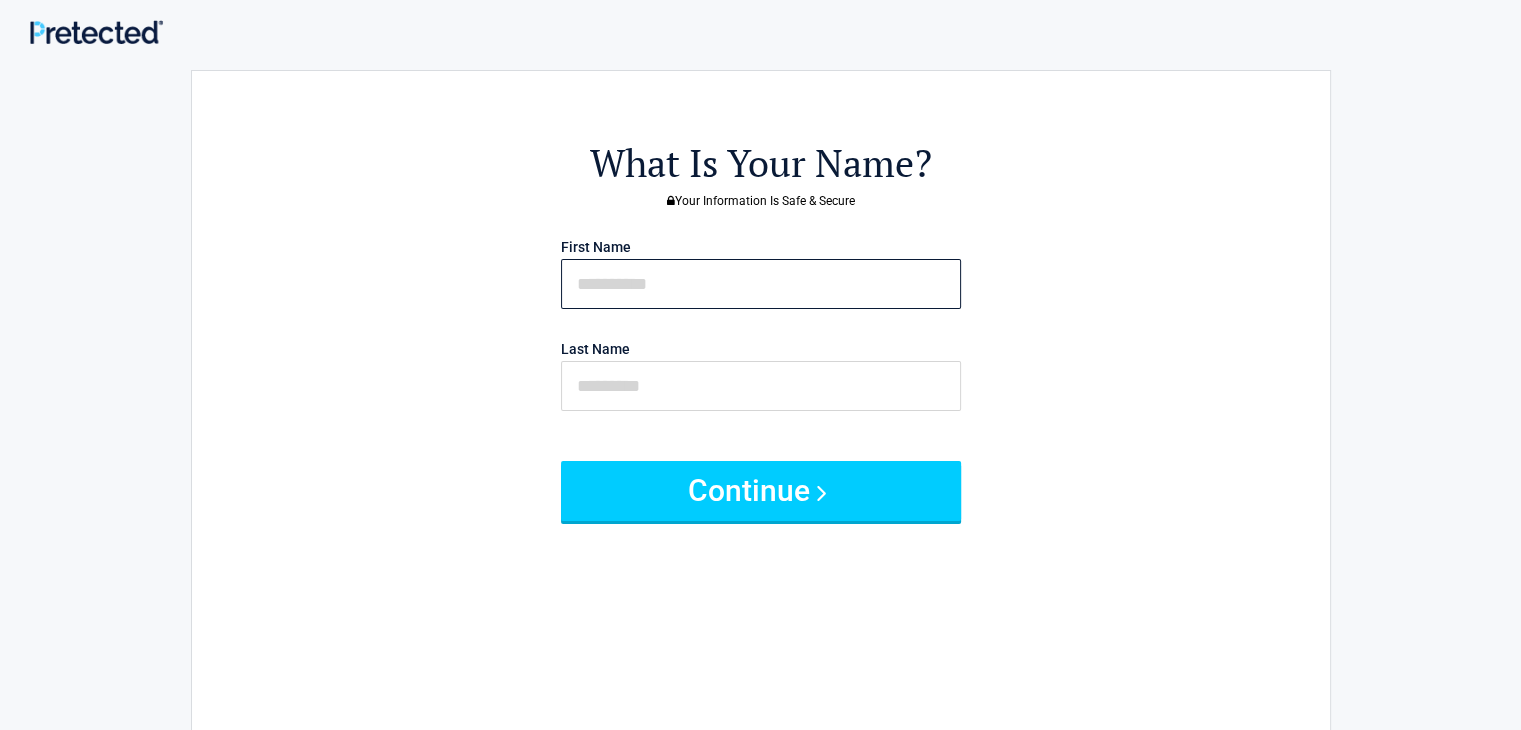 click at bounding box center [761, 284] 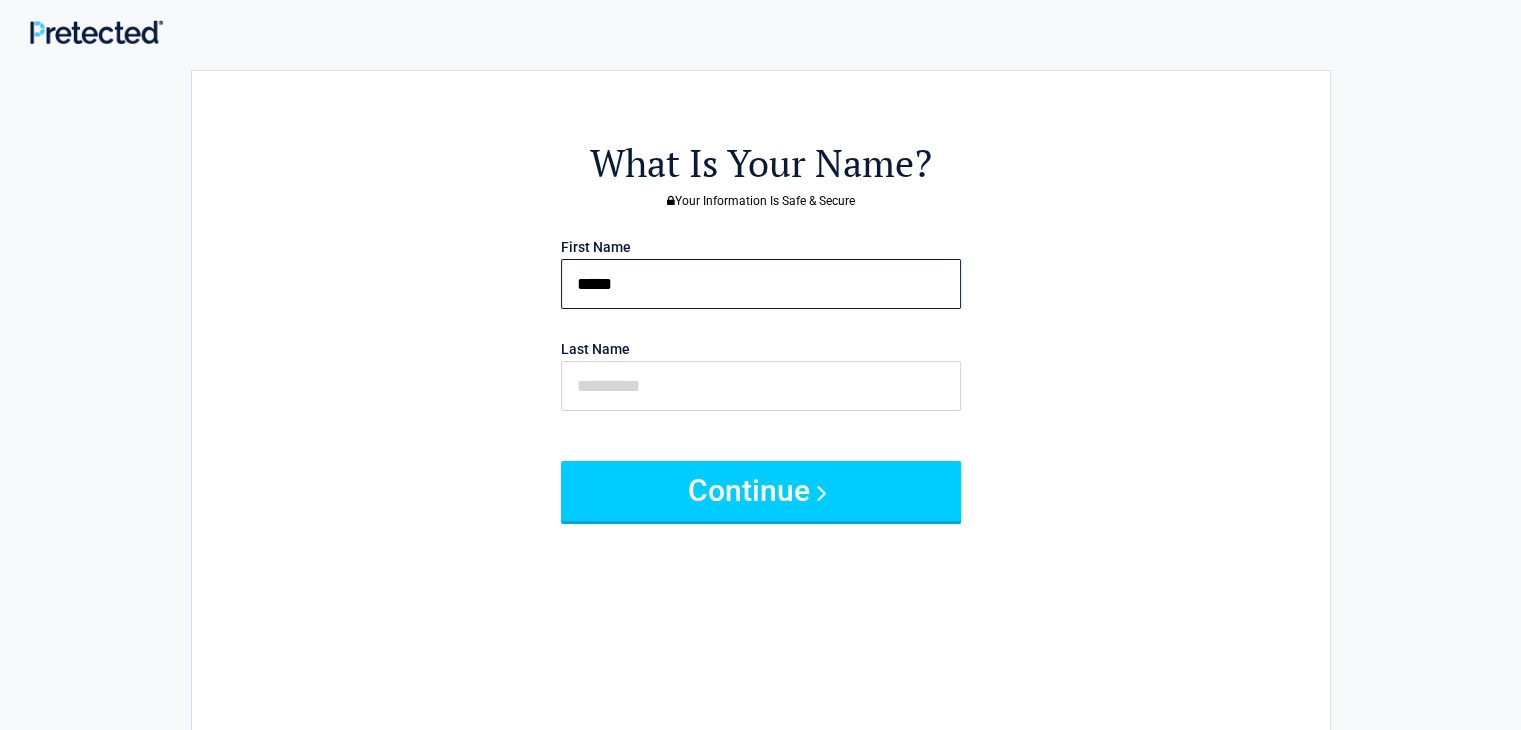 type on "*****" 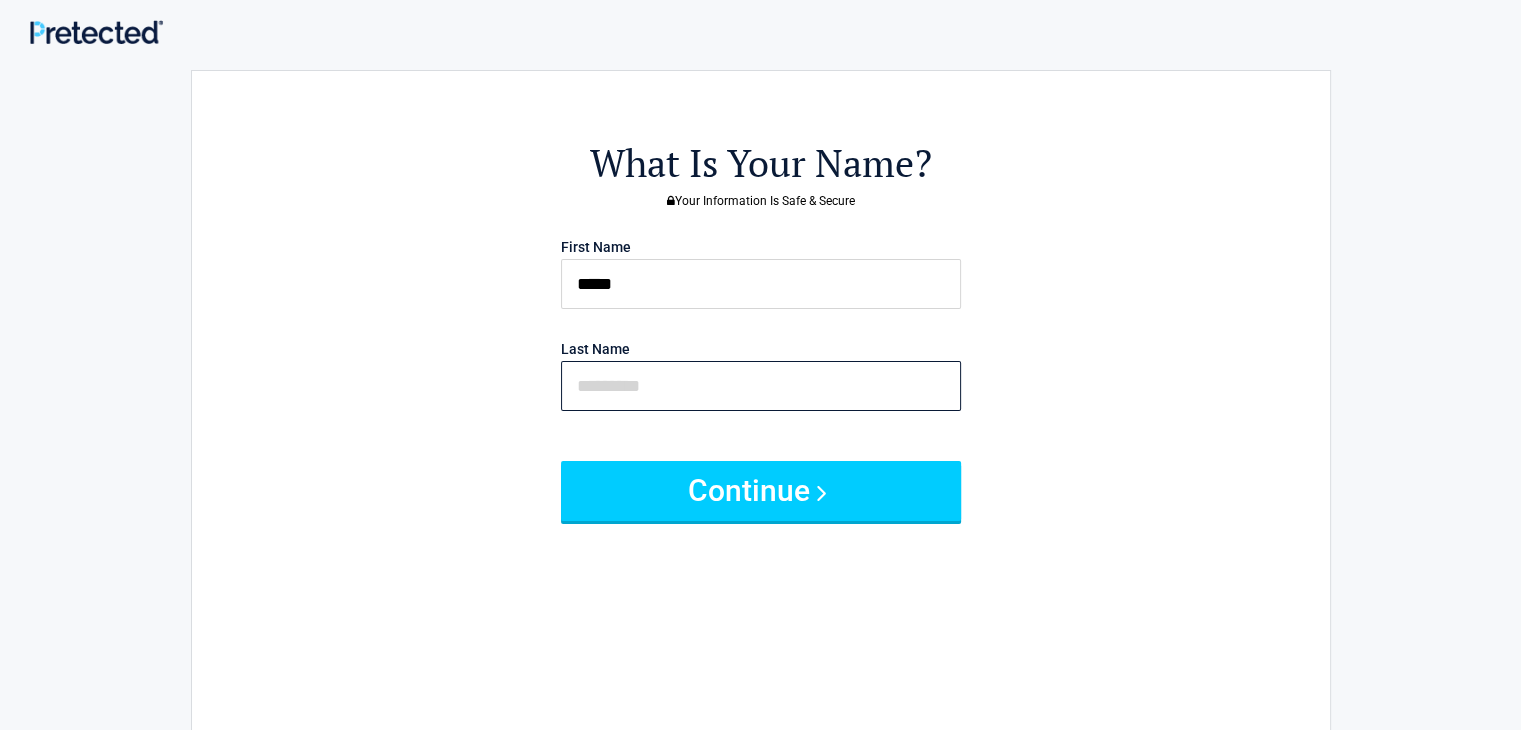 click at bounding box center [761, 386] 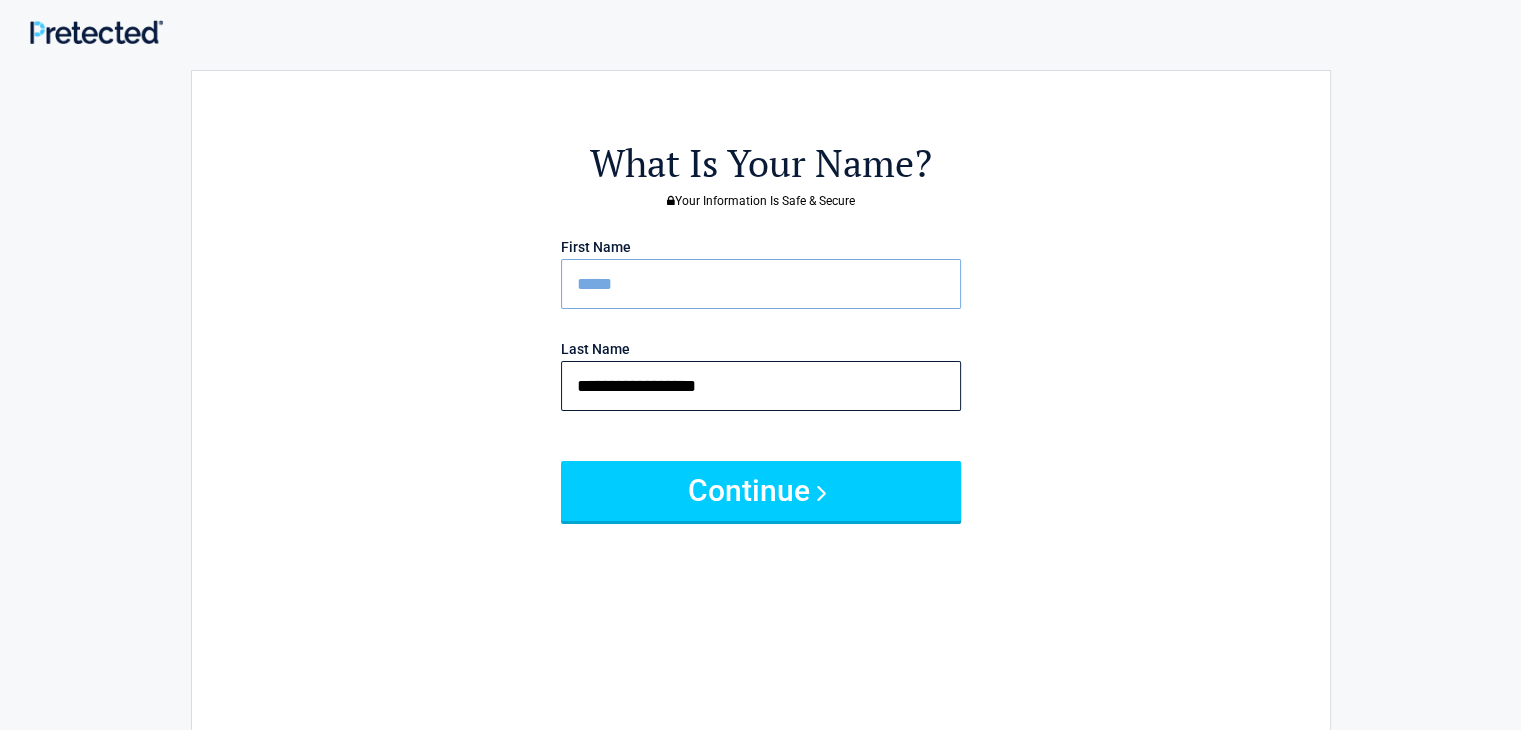 type on "**********" 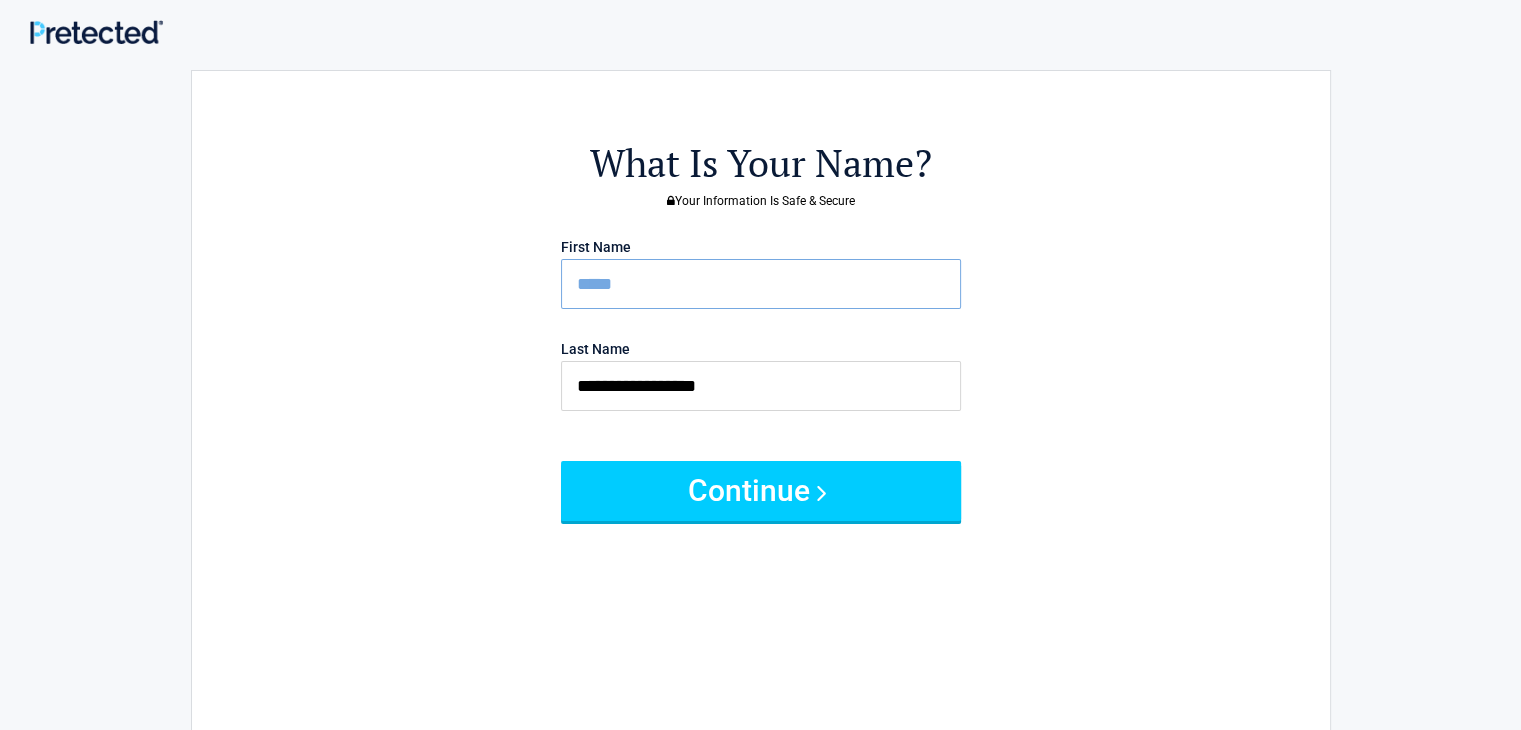 click on "First Name
[FIRST]
Last Name
[LAST]
Continue" at bounding box center [761, 376] 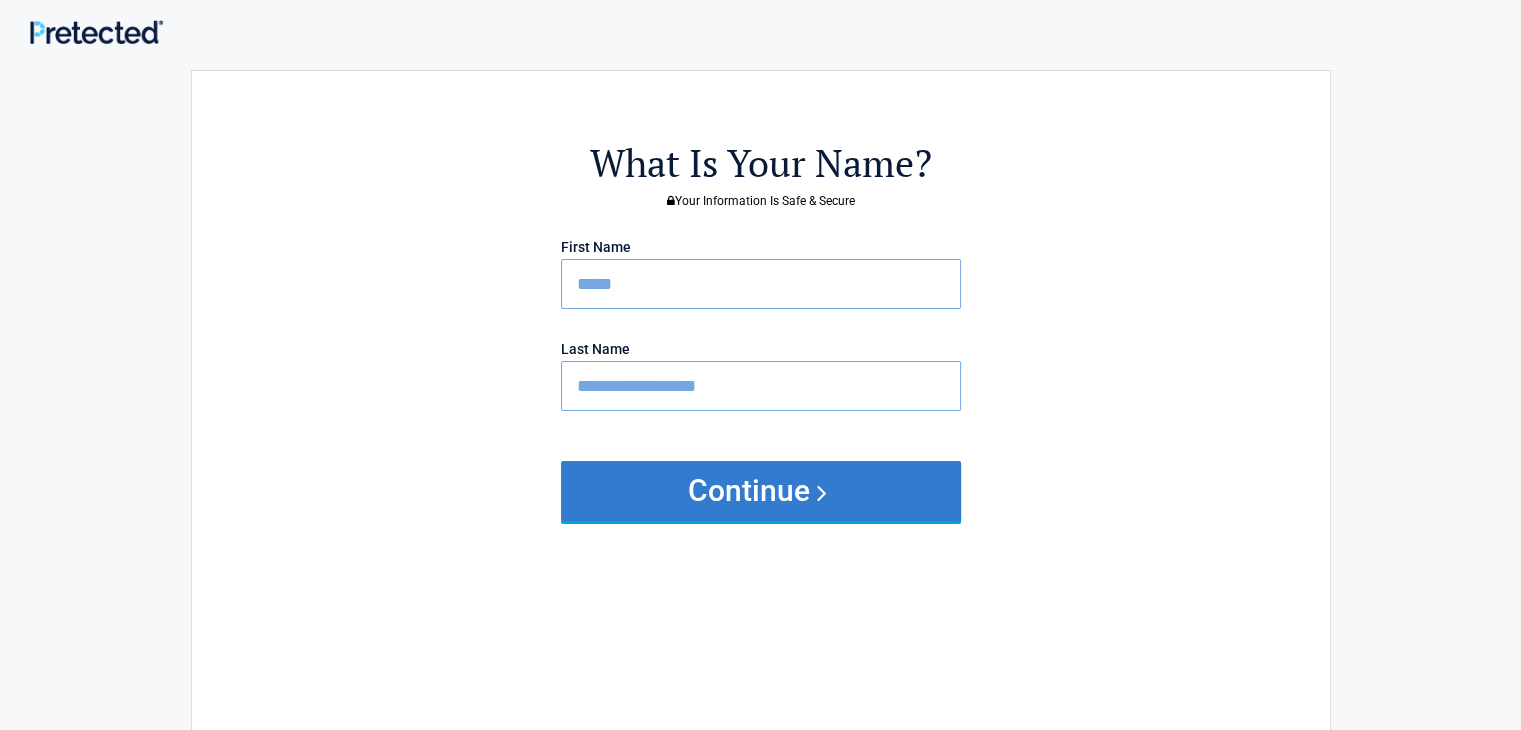 click on "Continue" at bounding box center [761, 491] 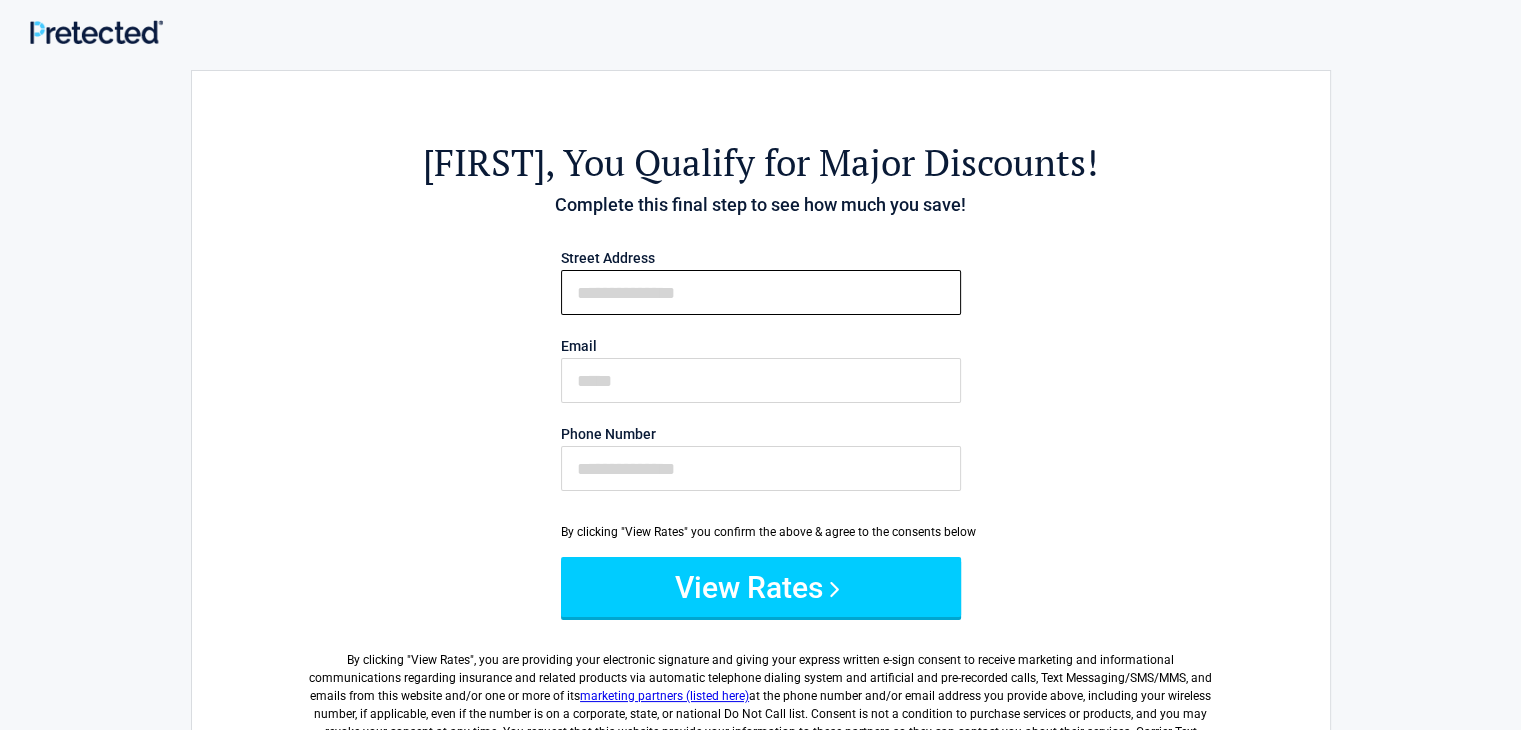 click on "First Name" at bounding box center [761, 292] 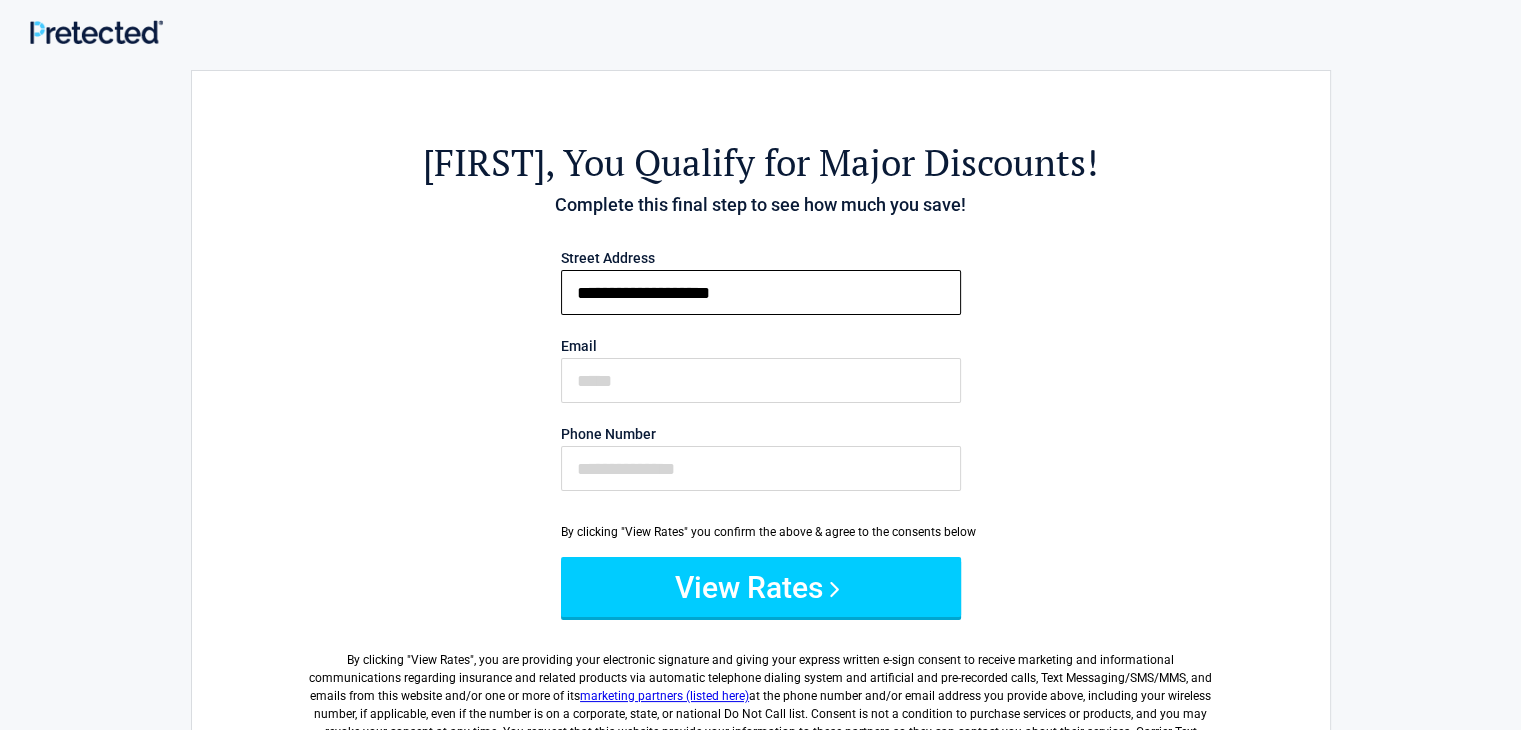 type on "**********" 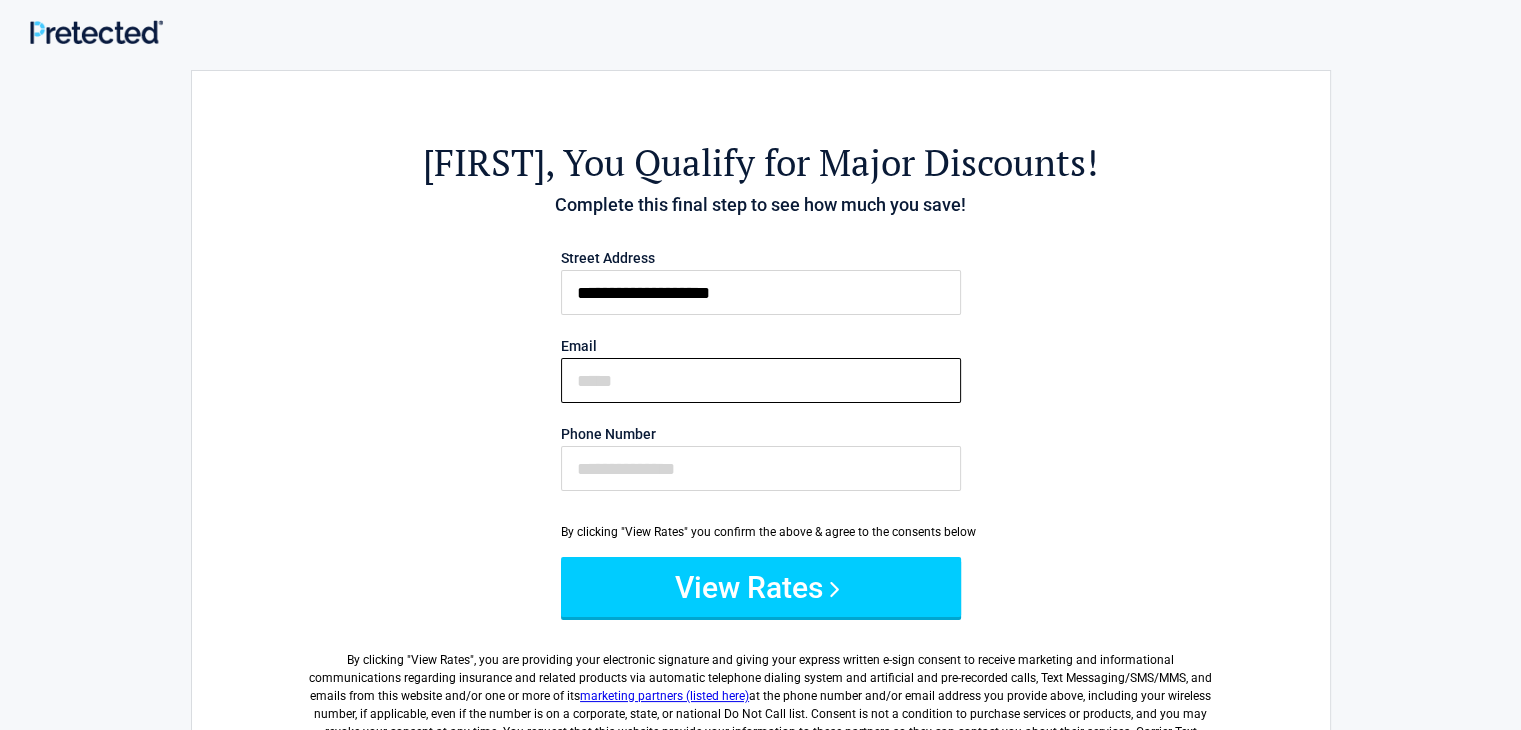 click on "Email" at bounding box center (761, 380) 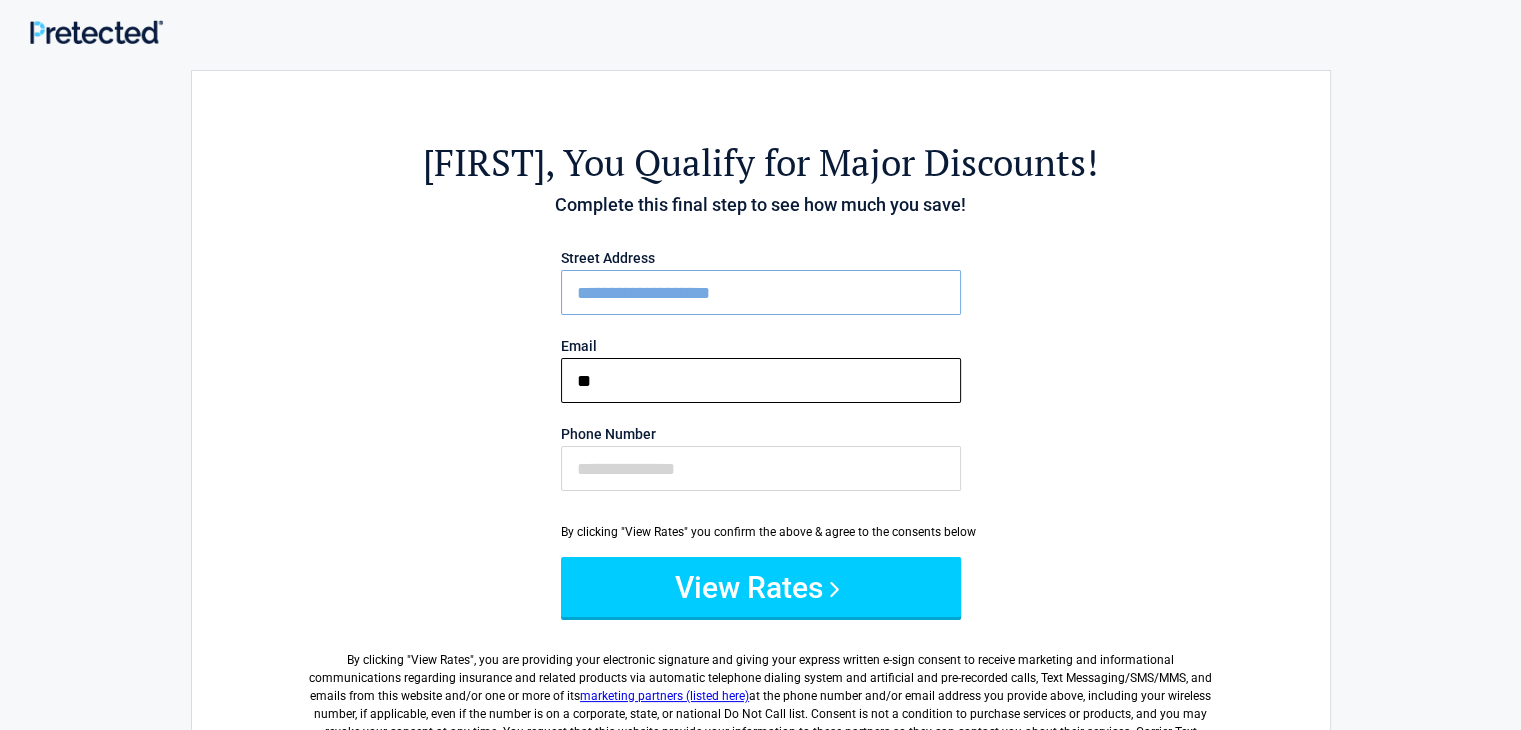 type on "*" 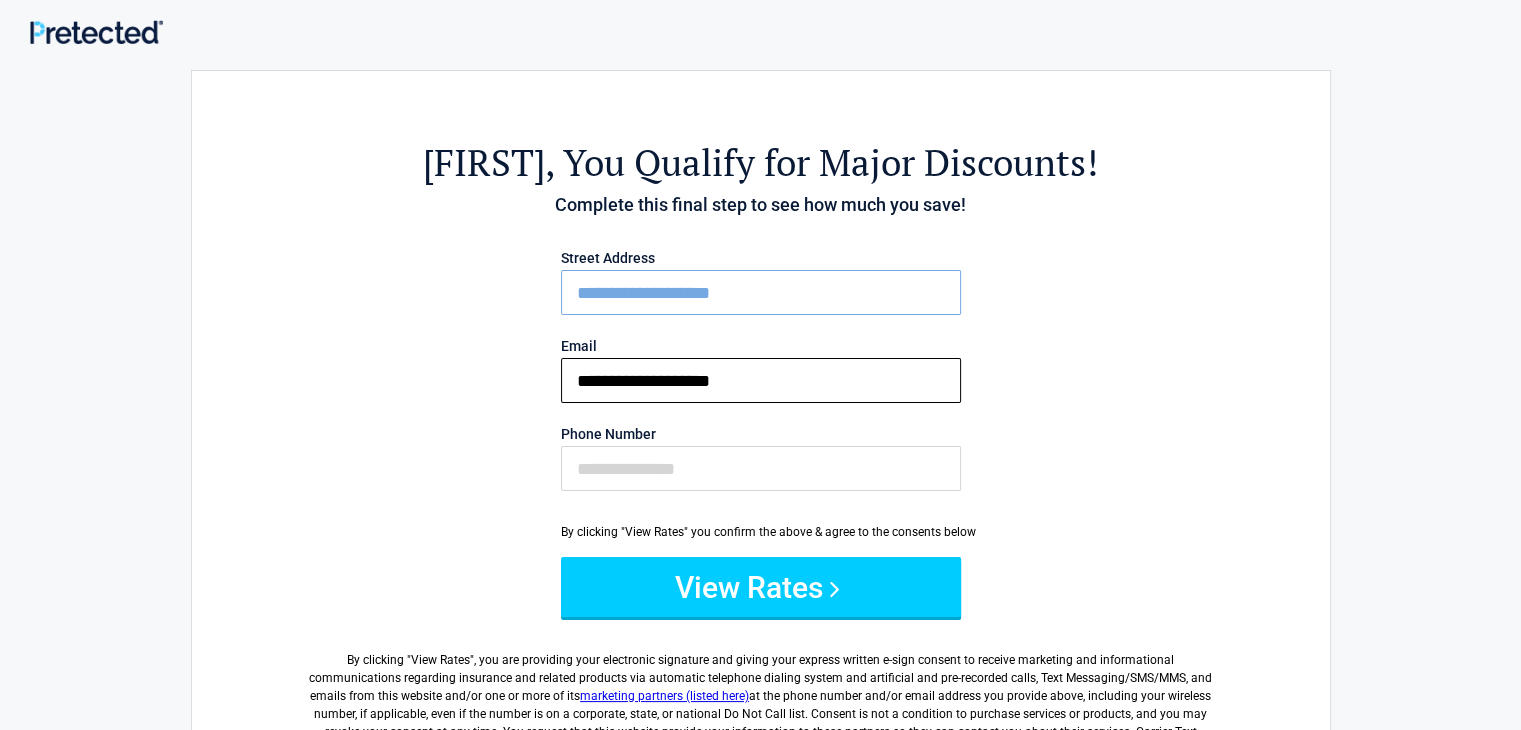 type on "**********" 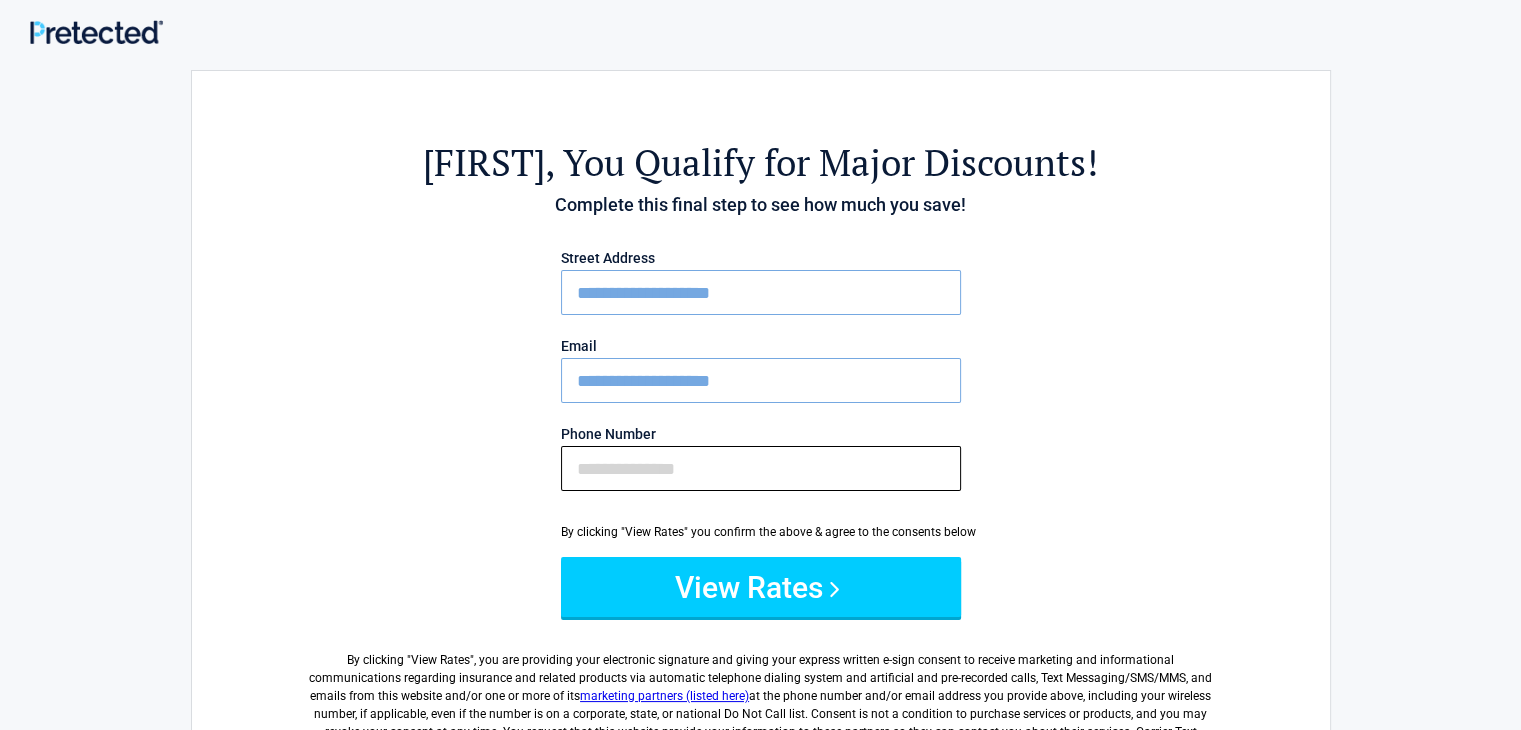 click on "Phone Number" at bounding box center [761, 468] 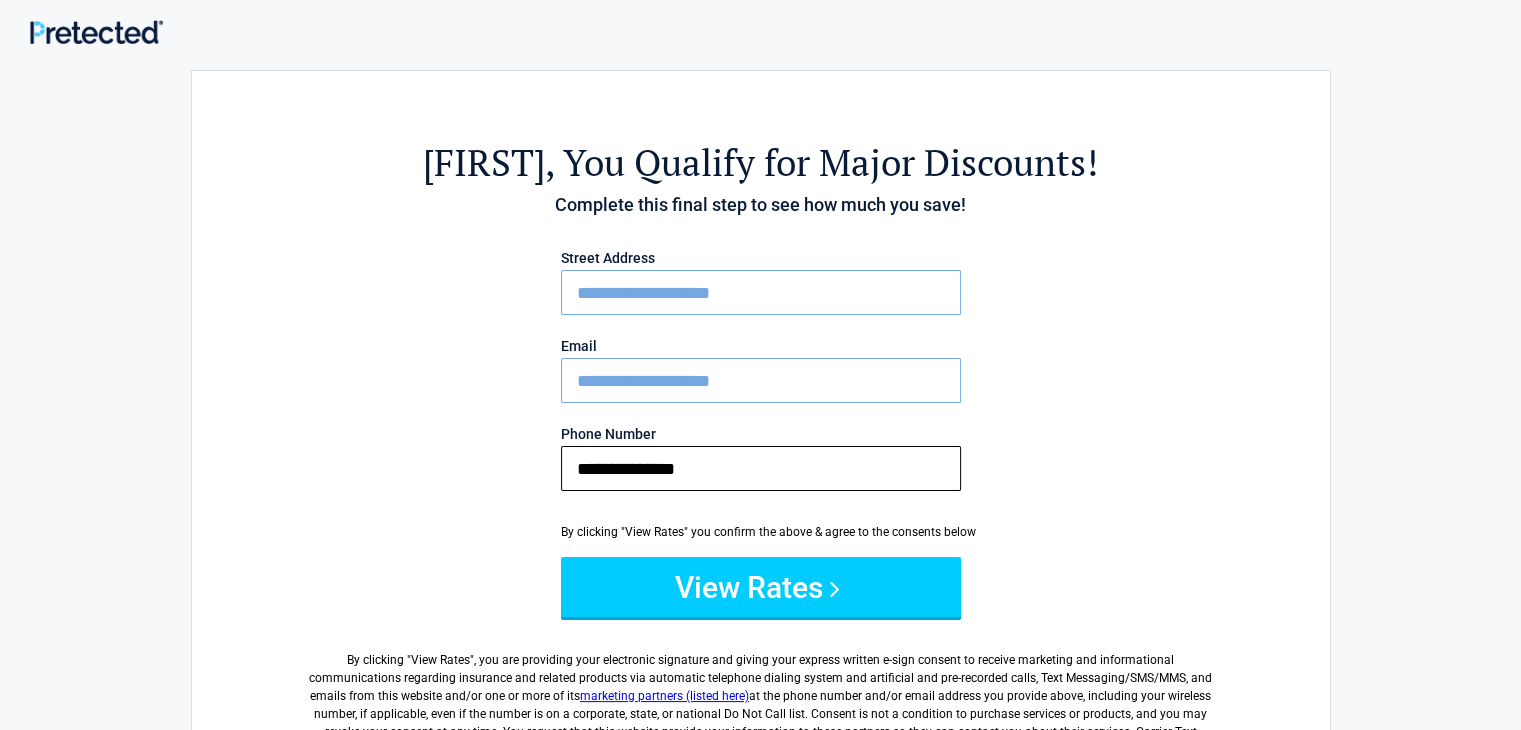 type on "**********" 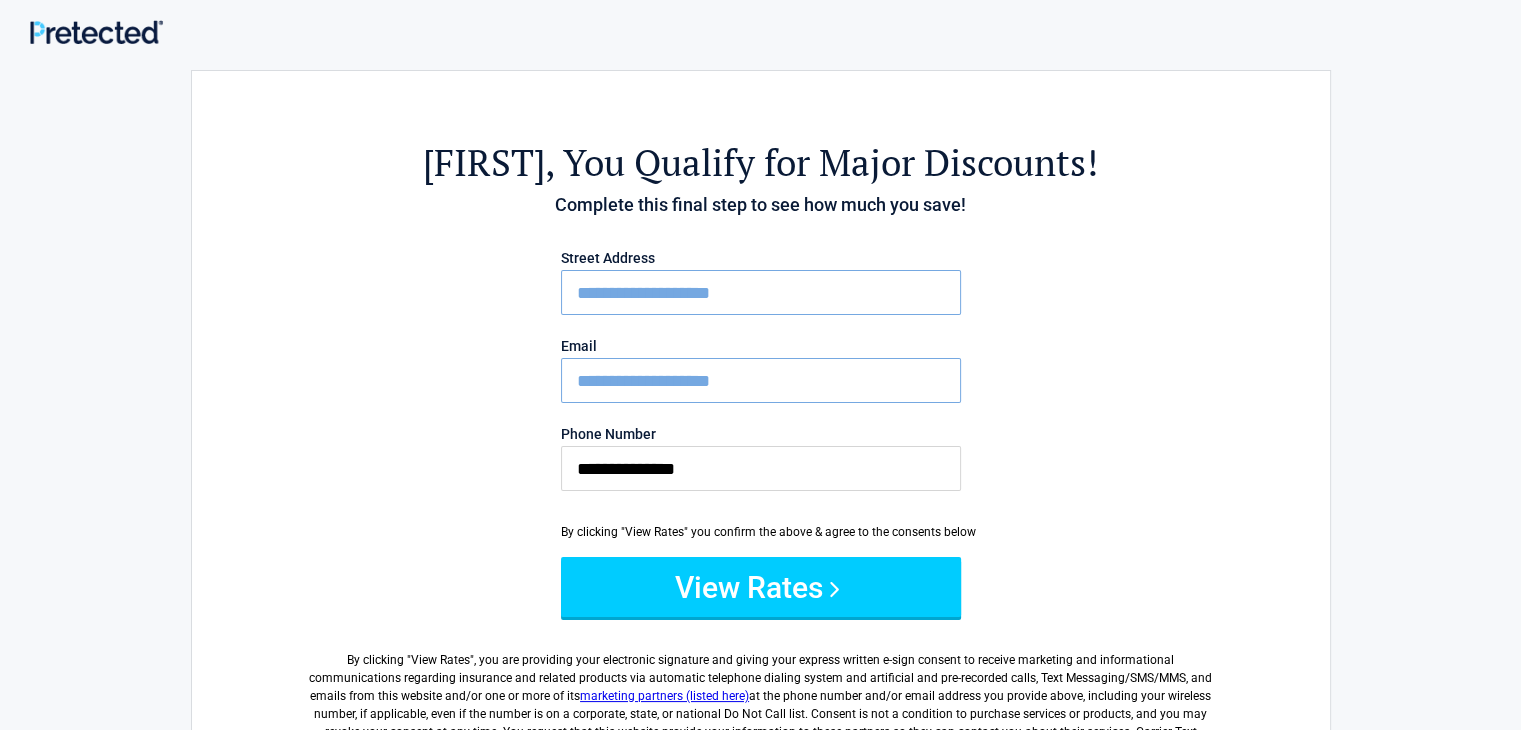 click on "Street Address
[STREET]
Email
[EMAIL]
Phone Number
[PHONE]
By clicking "View Rates" you confirm the above & agree to the consents below
View Rates" at bounding box center [761, 434] 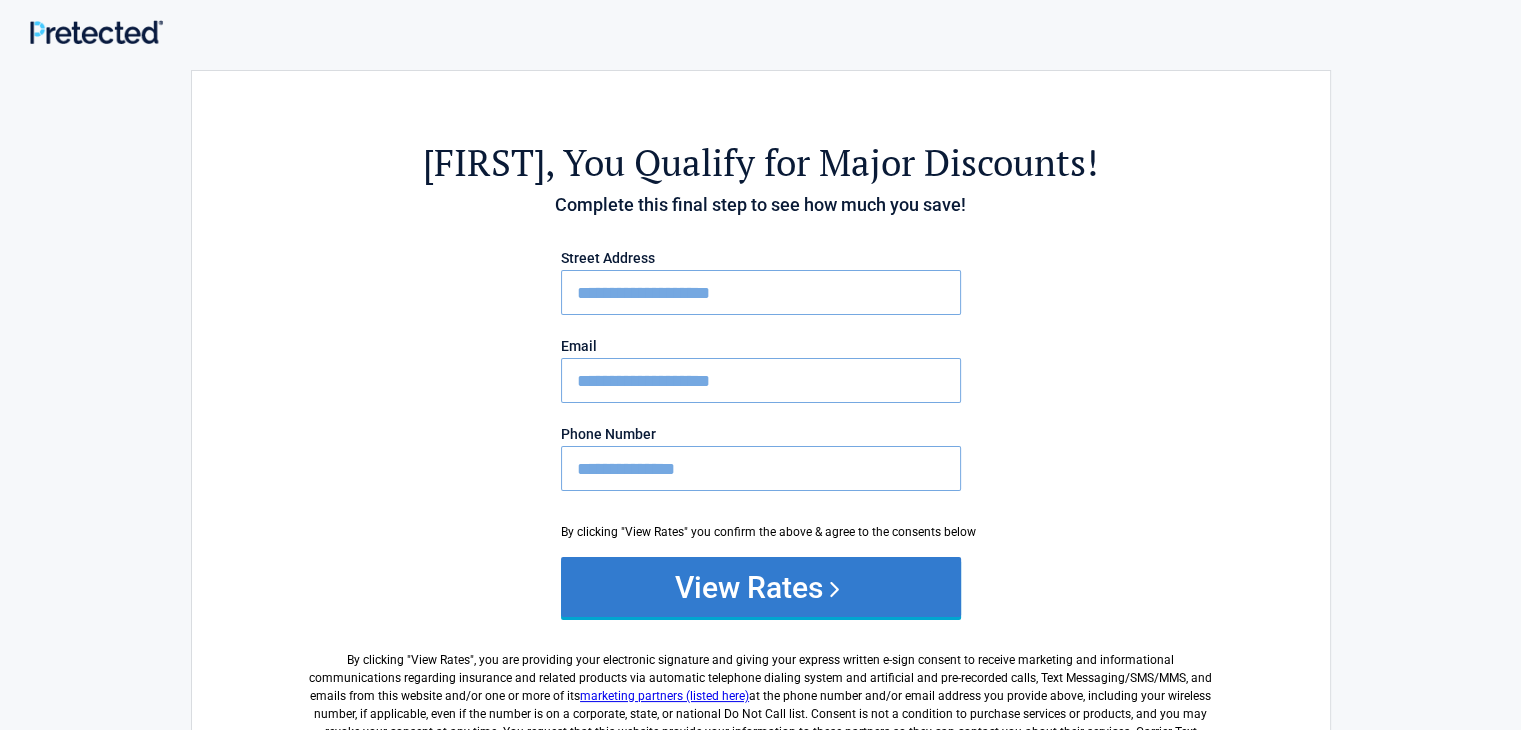 click on "View Rates" at bounding box center (761, 587) 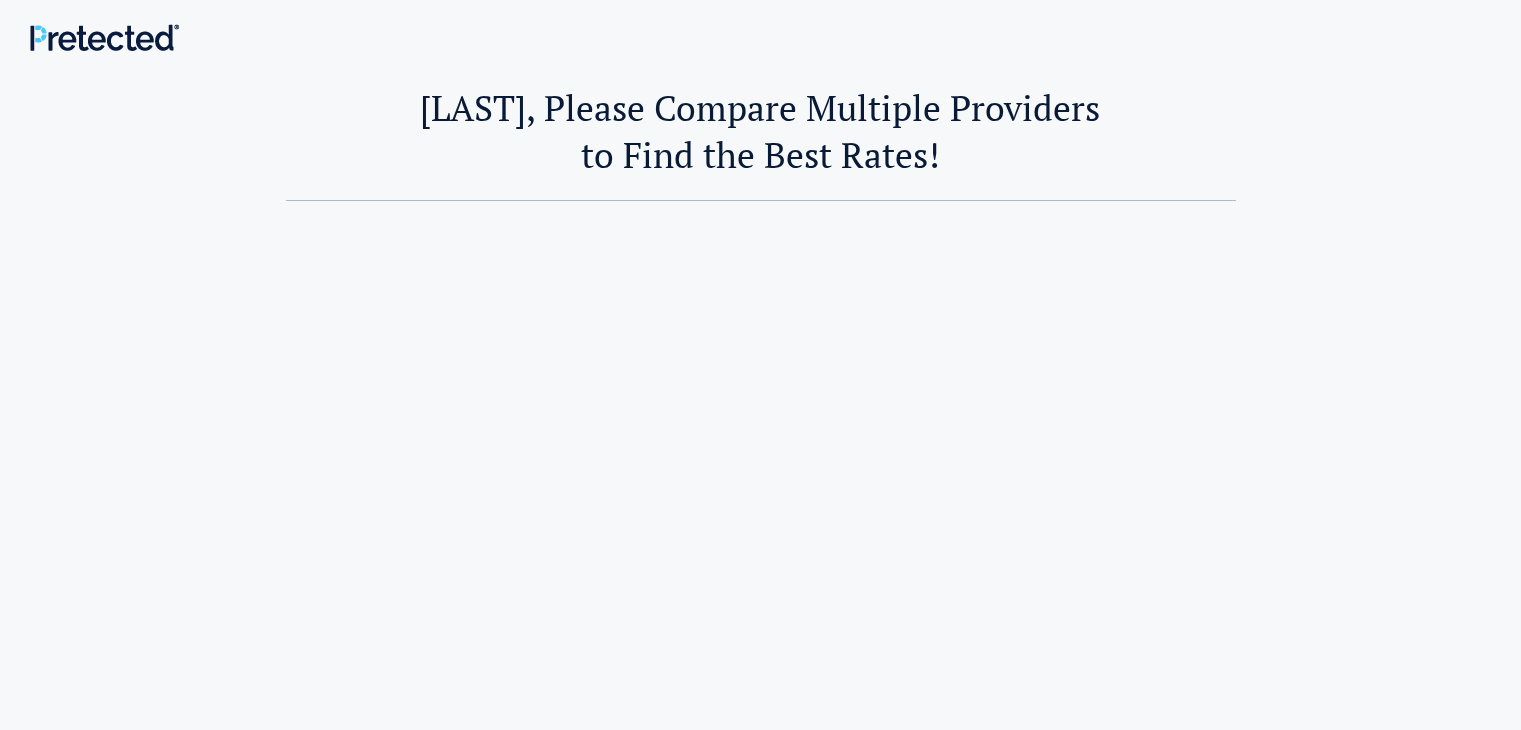 scroll, scrollTop: 0, scrollLeft: 0, axis: both 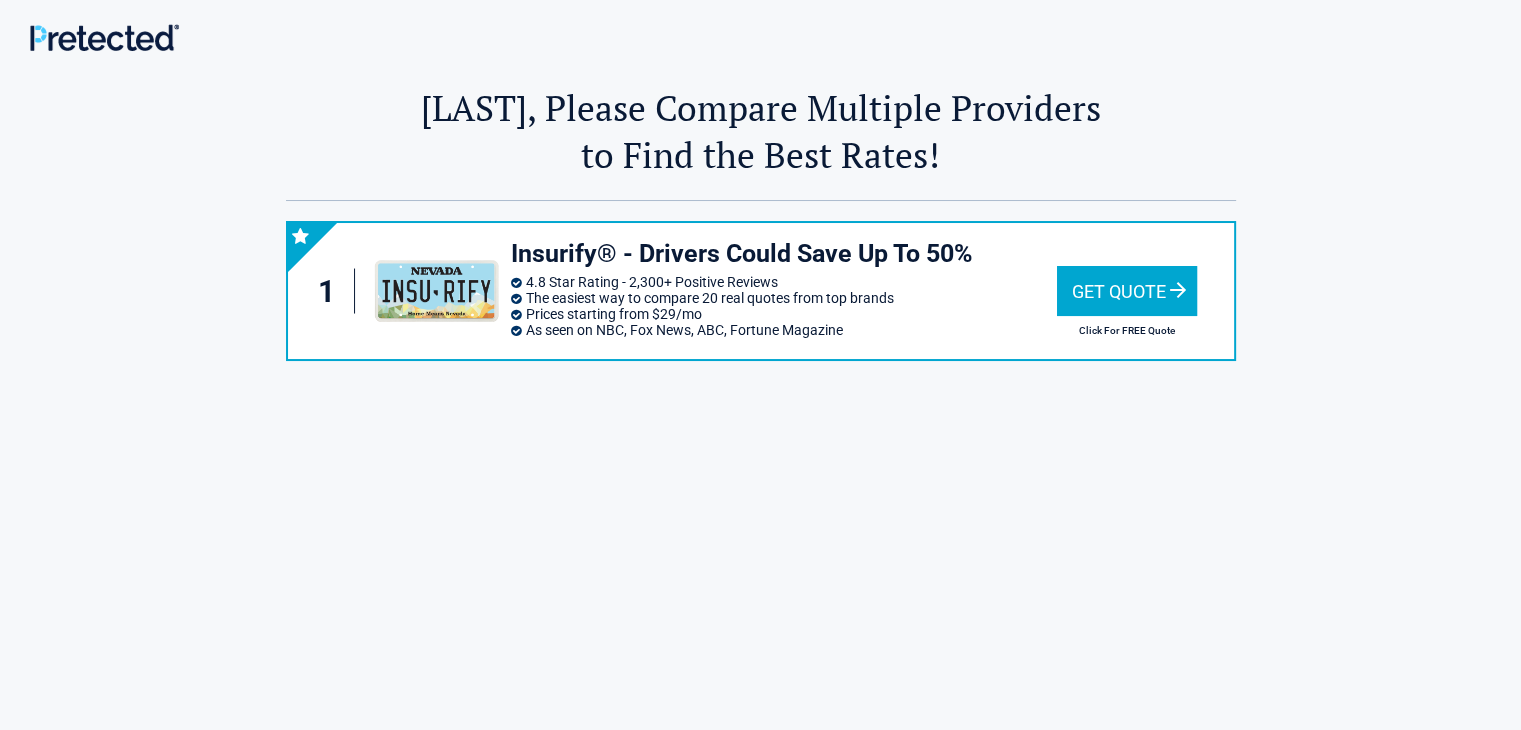 click on "Get Quote" at bounding box center [1127, 291] 